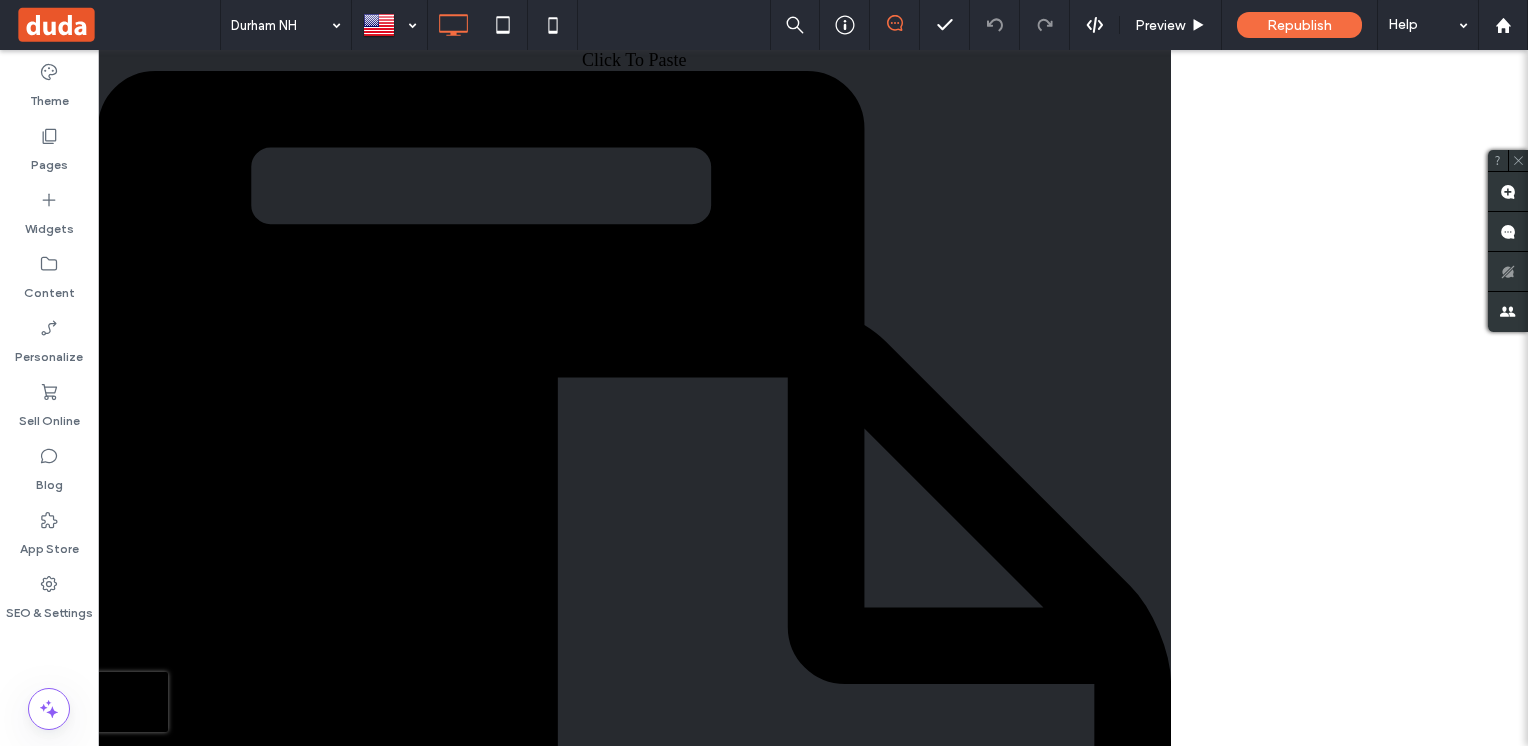 scroll, scrollTop: 0, scrollLeft: 0, axis: both 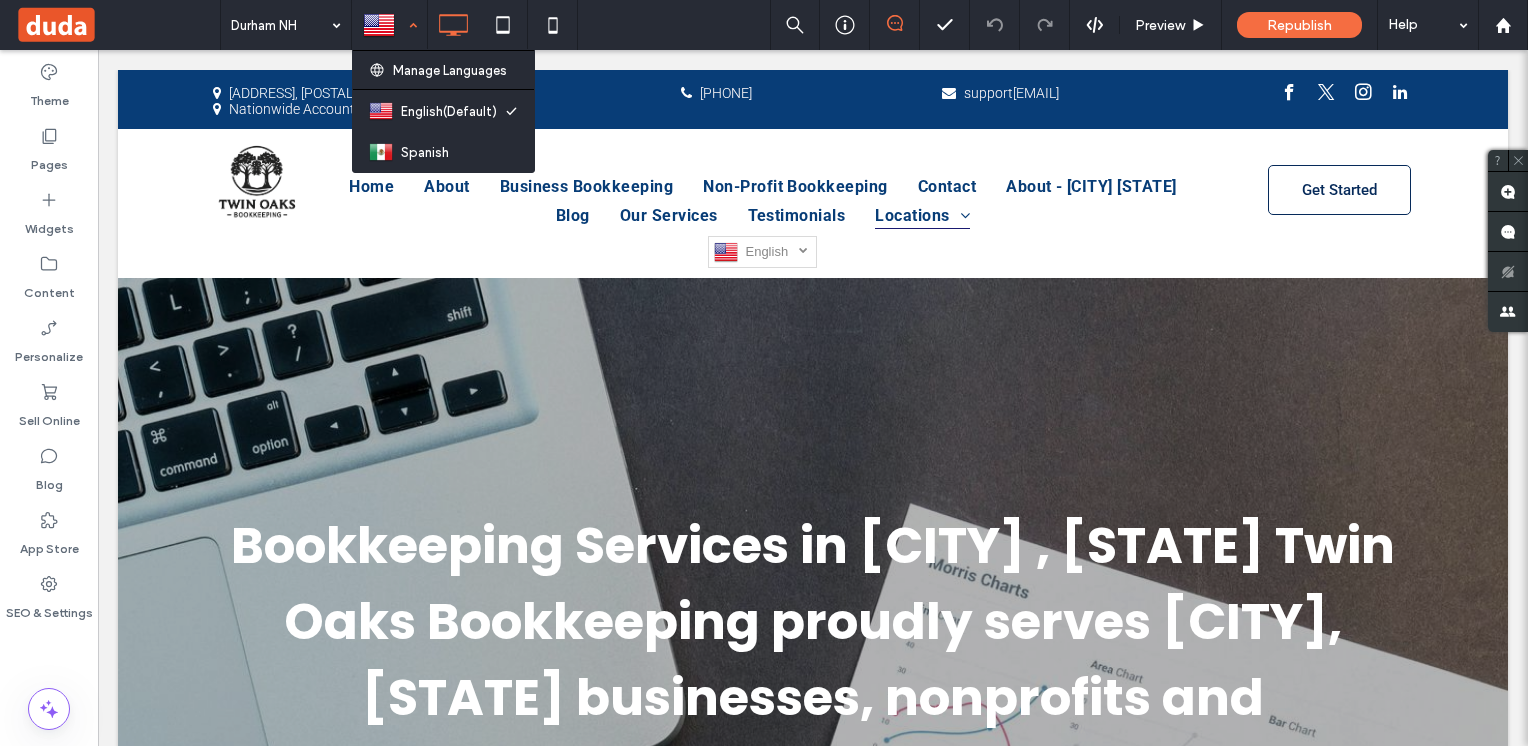 click at bounding box center [389, 25] 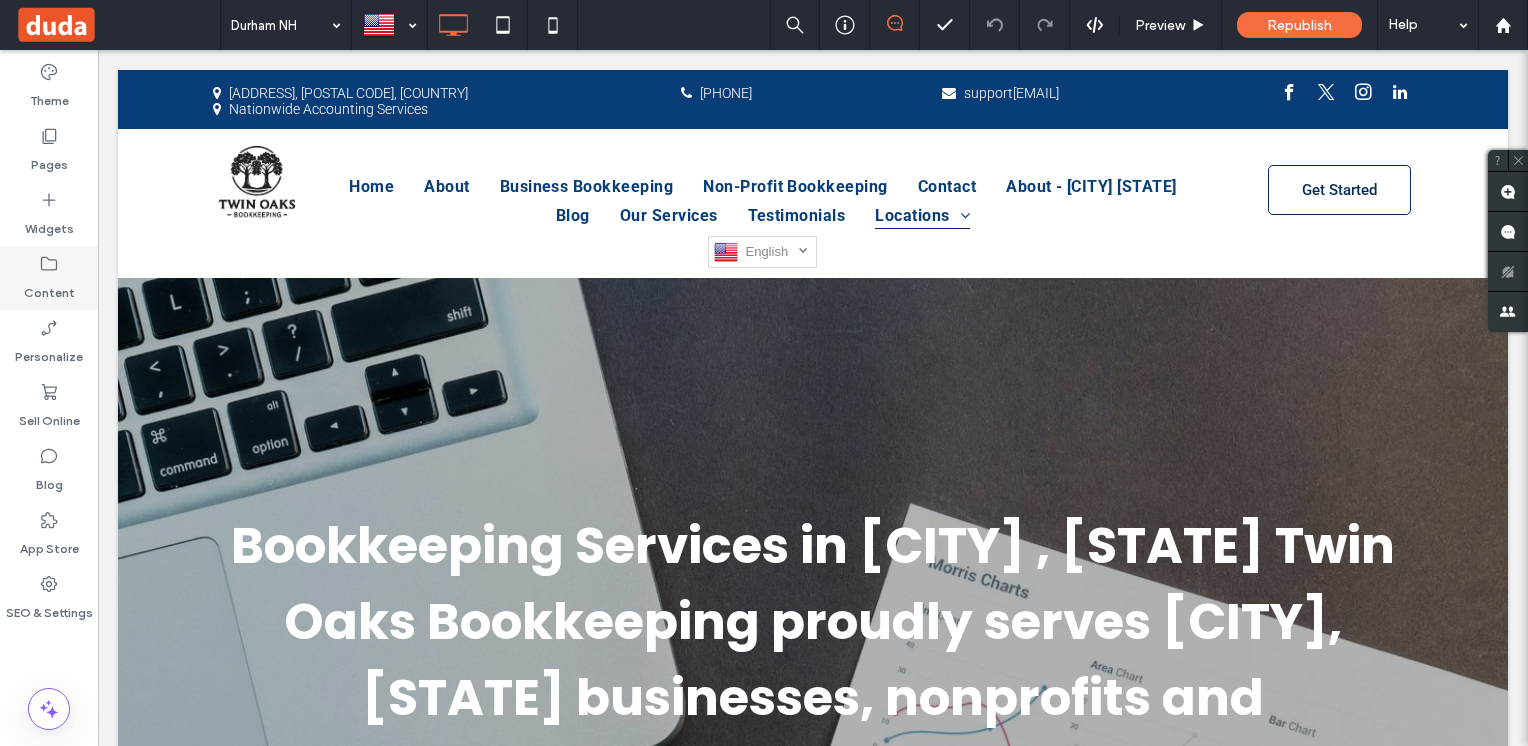 click 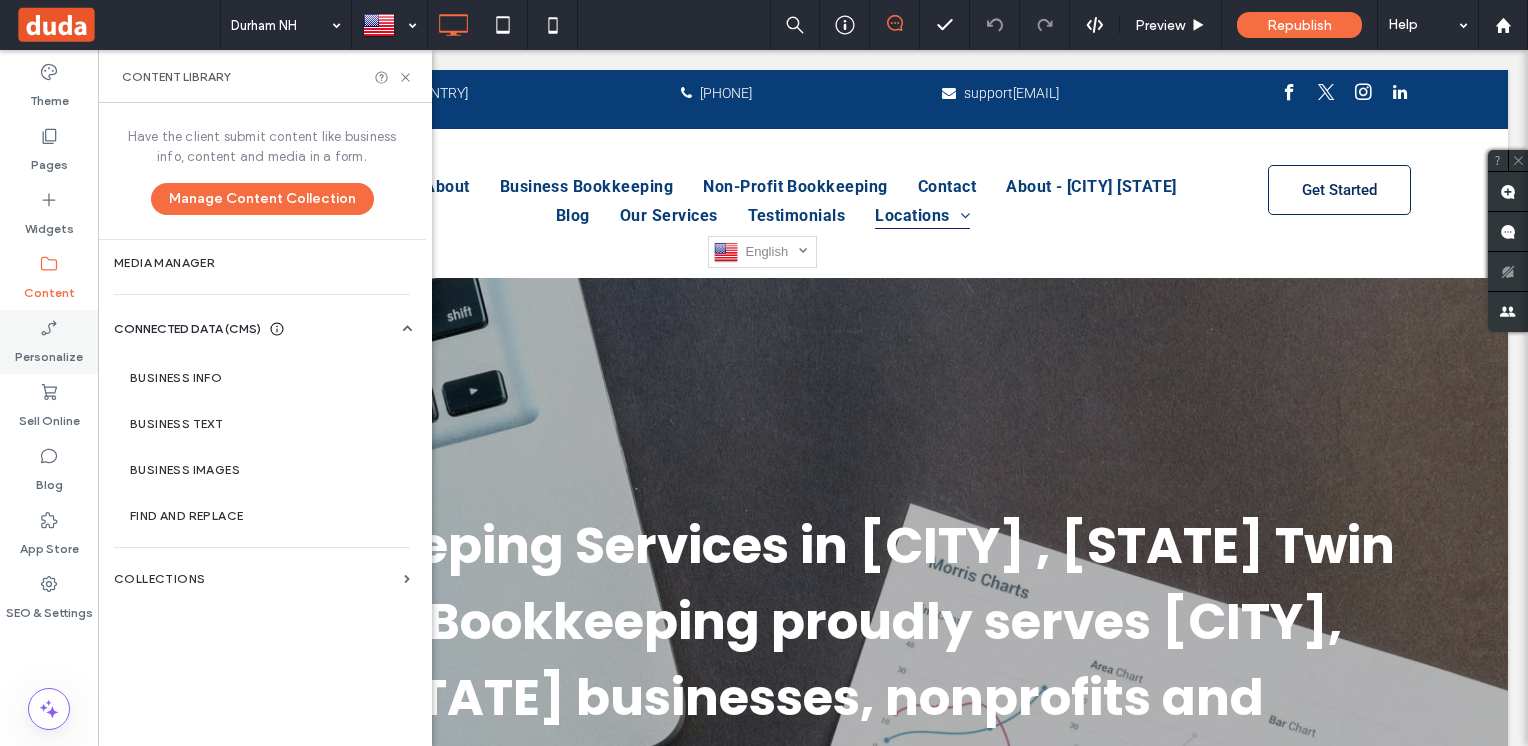 click on "Personalize" at bounding box center [49, 342] 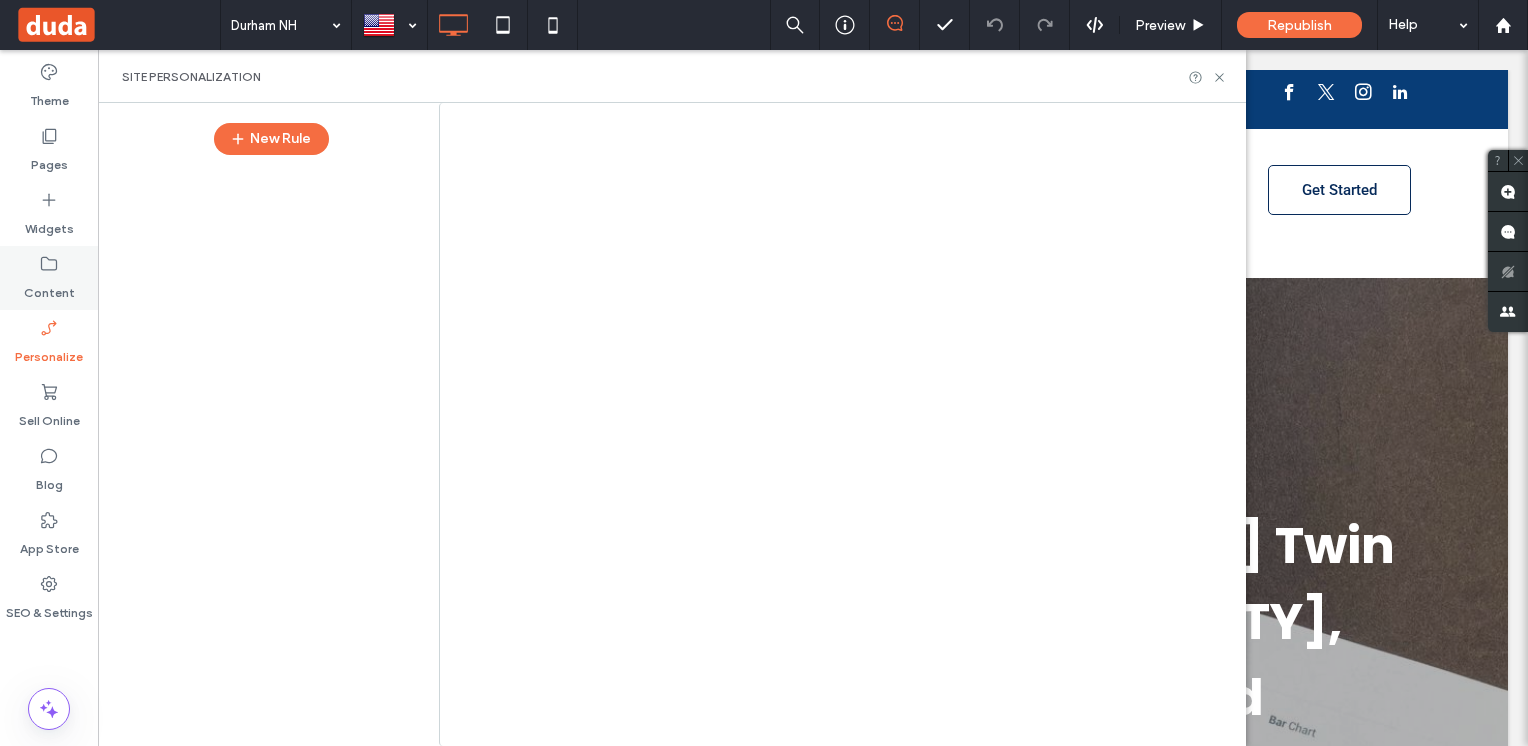 click 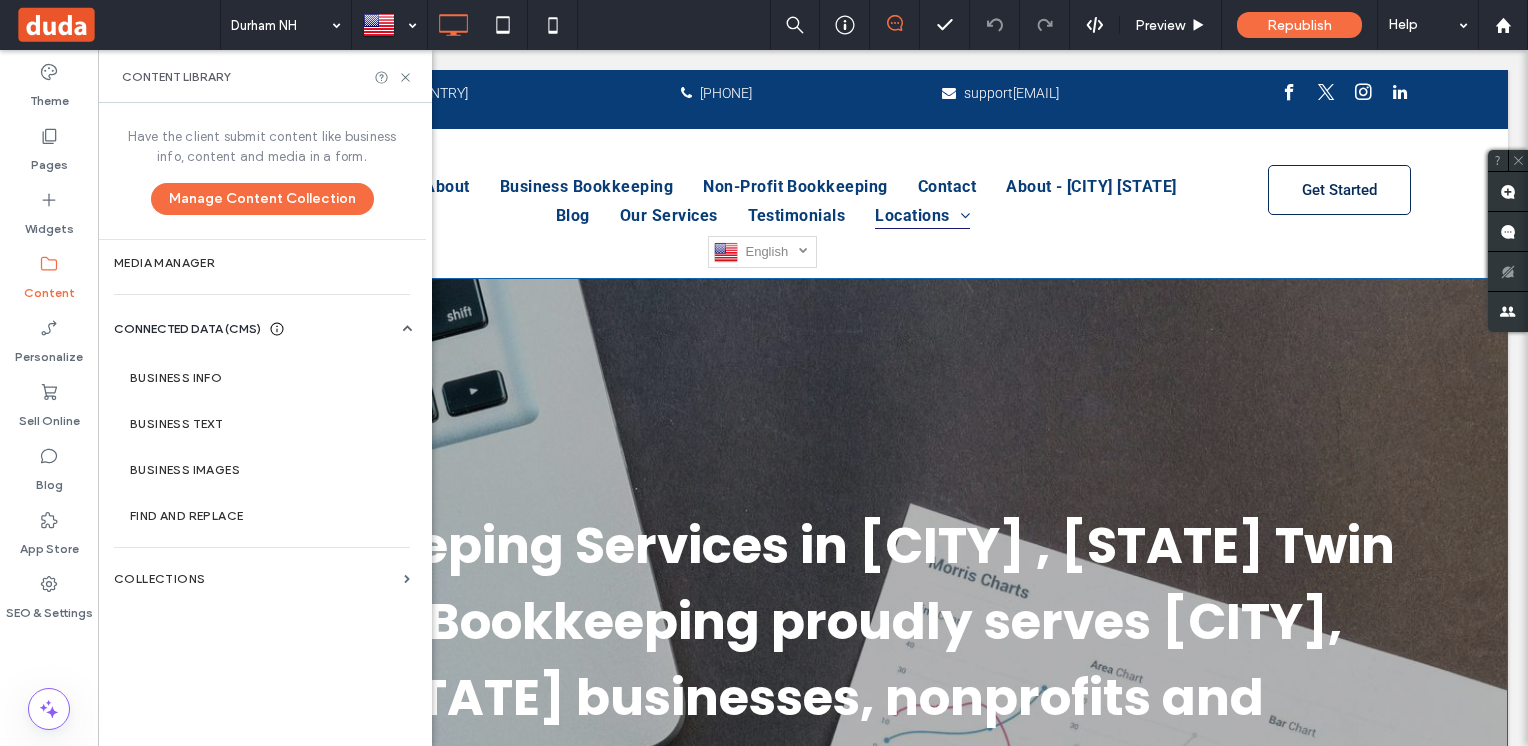 click on "Bookkeeping Services in [CITY] , [STATE]
Twin Oaks Bookkeeping proudly serves [CITY], [STATE] businesses, nonprofits and entrepreneurs with reliable, accurate and stress-free bookkeeping. Whether you need ongoing monthly bookkeeping, QuickBooks setup or nonprofit fund tracking, we provide trusted financial support tailored to the needs of the [CITY] community.
Click To Paste
Row + Add Section" at bounding box center [813, 936] 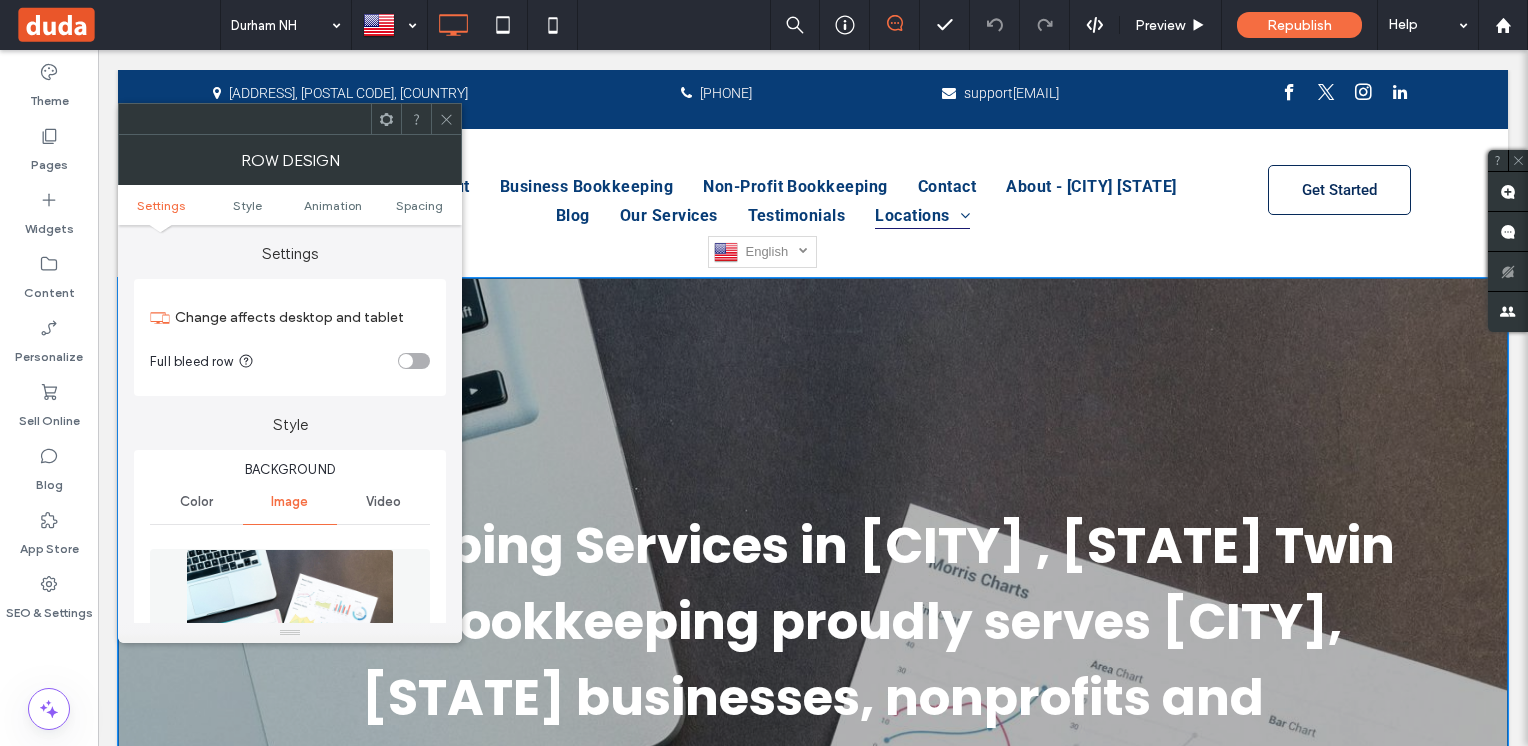 click on "Bookkeeping Services in [CITY] , [STATE]
Twin Oaks Bookkeeping proudly serves [CITY], [STATE] businesses, nonprofits and entrepreneurs with reliable, accurate and stress-free bookkeeping. Whether you need ongoing monthly bookkeeping, QuickBooks setup or nonprofit fund tracking, we provide trusted financial support tailored to the needs of the [CITY] community.
Click To Paste
Row + Add Section" at bounding box center (813, 936) 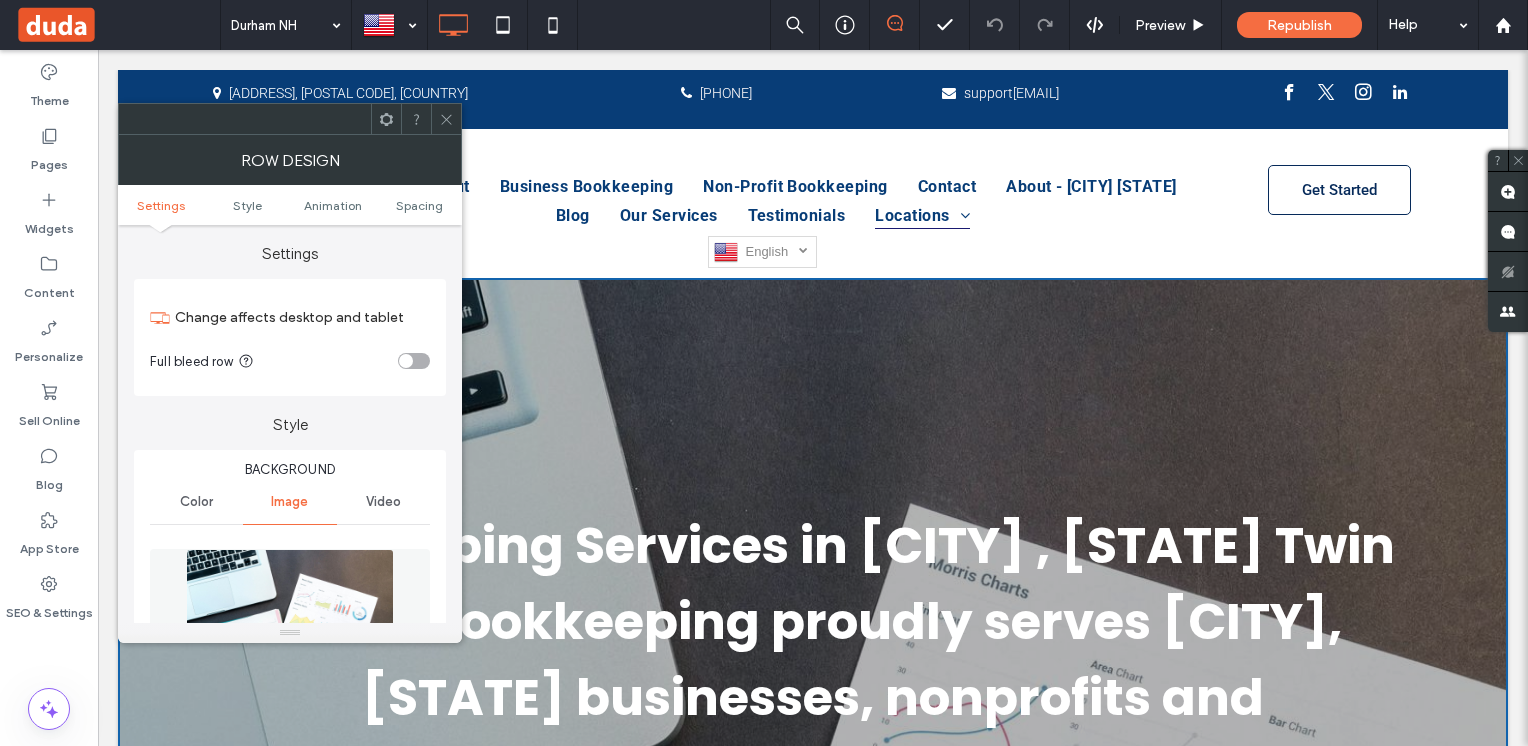 click 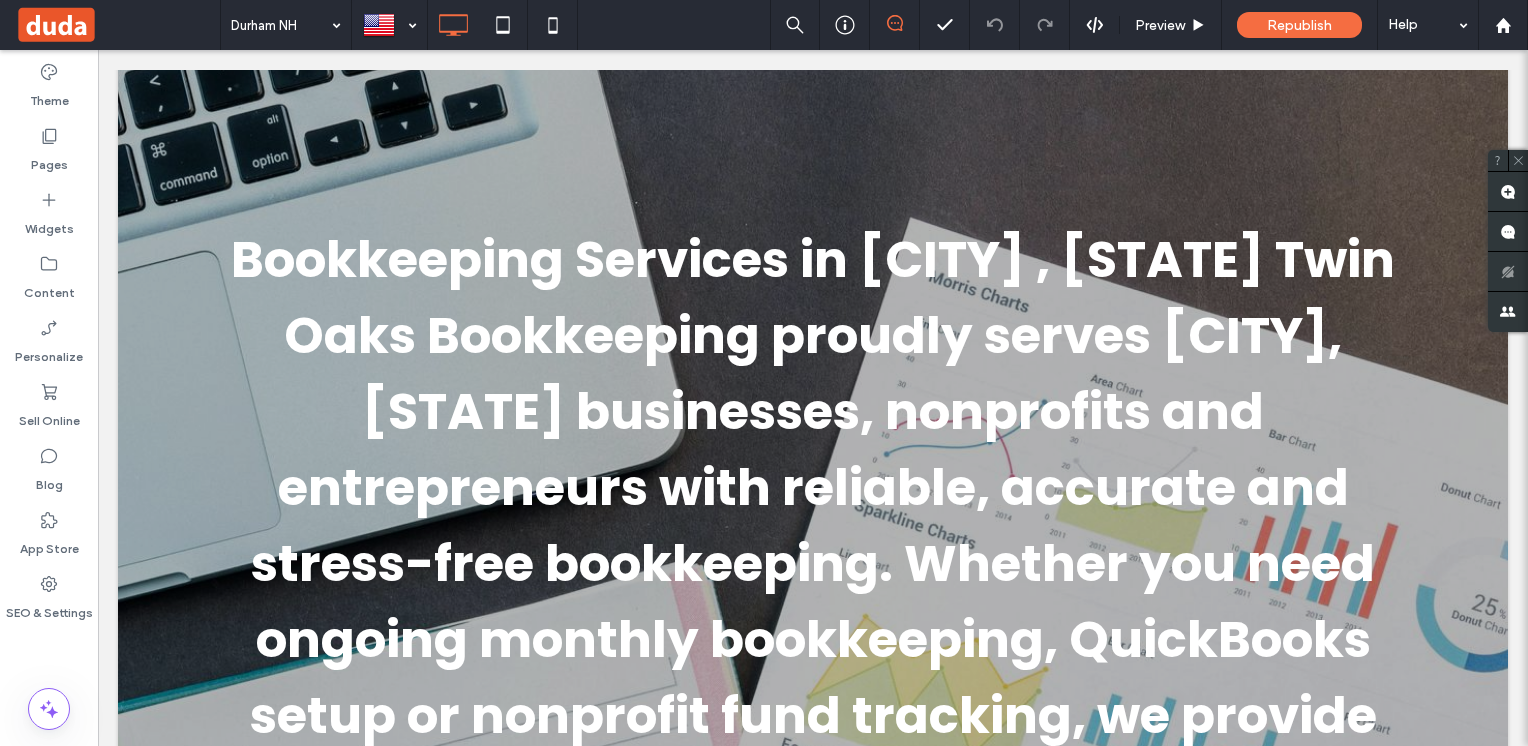 scroll, scrollTop: 0, scrollLeft: 0, axis: both 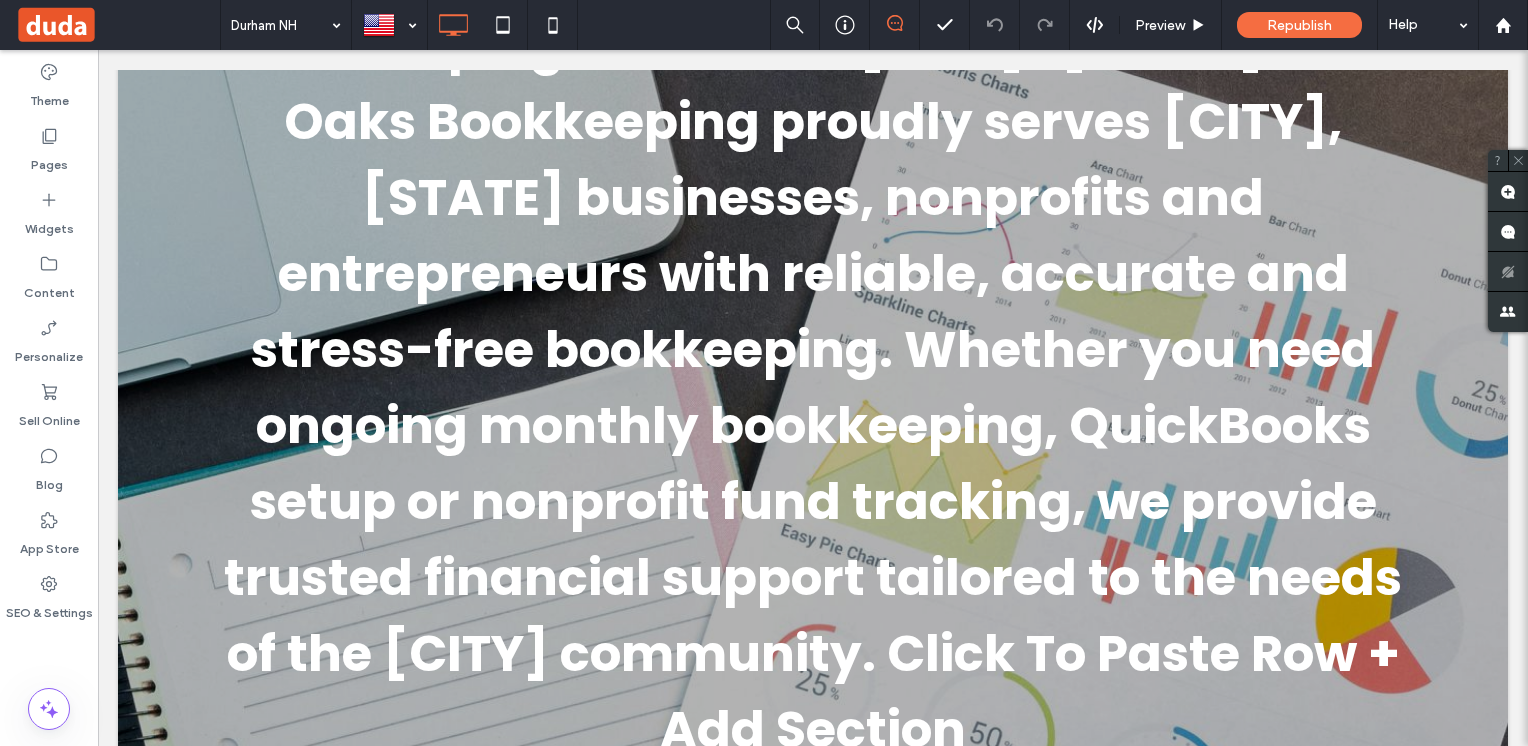click on "What we are providing
We offer a full range of bookkeeping solutions for businesses in [CITY], [STATE]:   Business Bookkeeping -Monthly tracking bank reconciliation and financial reports. Non-Profit Bookkeeping -Grant tracking fund accounting, and compliance reporting. Financial Reports& Reviews -Clear monthly and quarterly statements to guide decision-making.
Click To Paste" at bounding box center (813, 1360) 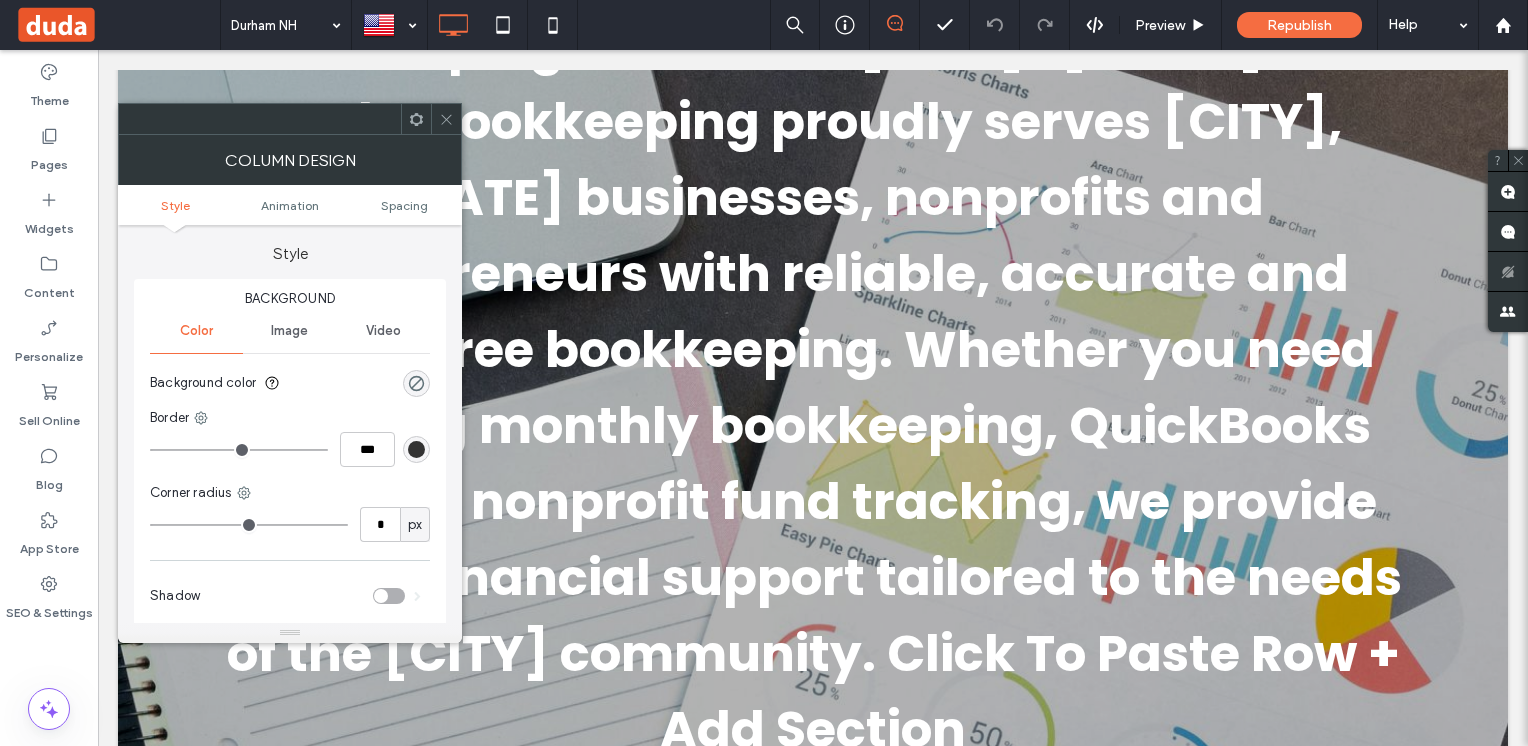 click on "What we are providing
We offer a full range of bookkeeping solutions for businesses in [CITY], [STATE]:   Business Bookkeeping -Monthly tracking bank reconciliation and financial reports. Non-Profit Bookkeeping -Grant tracking fund accounting, and compliance reporting. Financial Reports& Reviews -Clear monthly and quarterly statements to guide decision-making.
Click To Paste
Row + Add Section" at bounding box center [813, 1310] 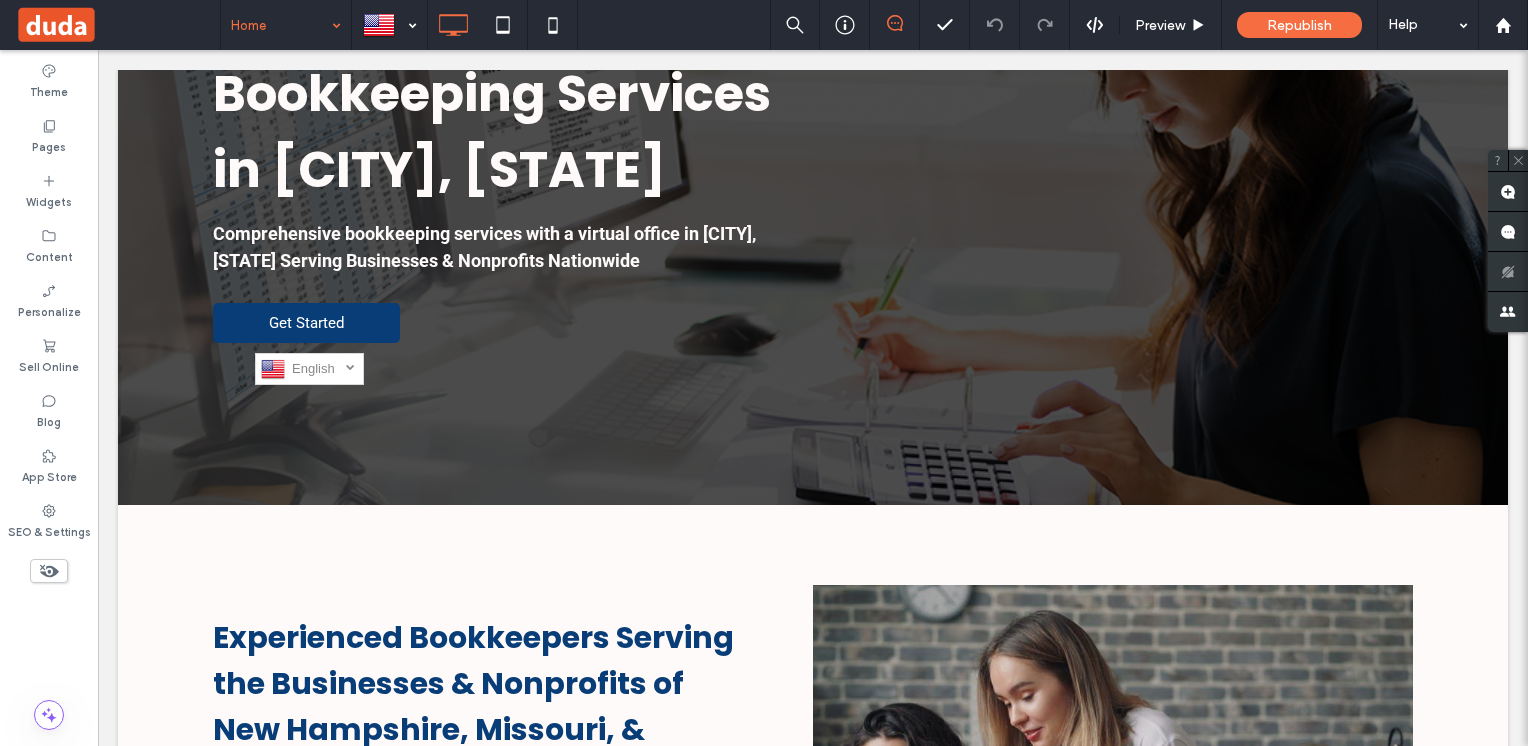 scroll, scrollTop: 0, scrollLeft: 0, axis: both 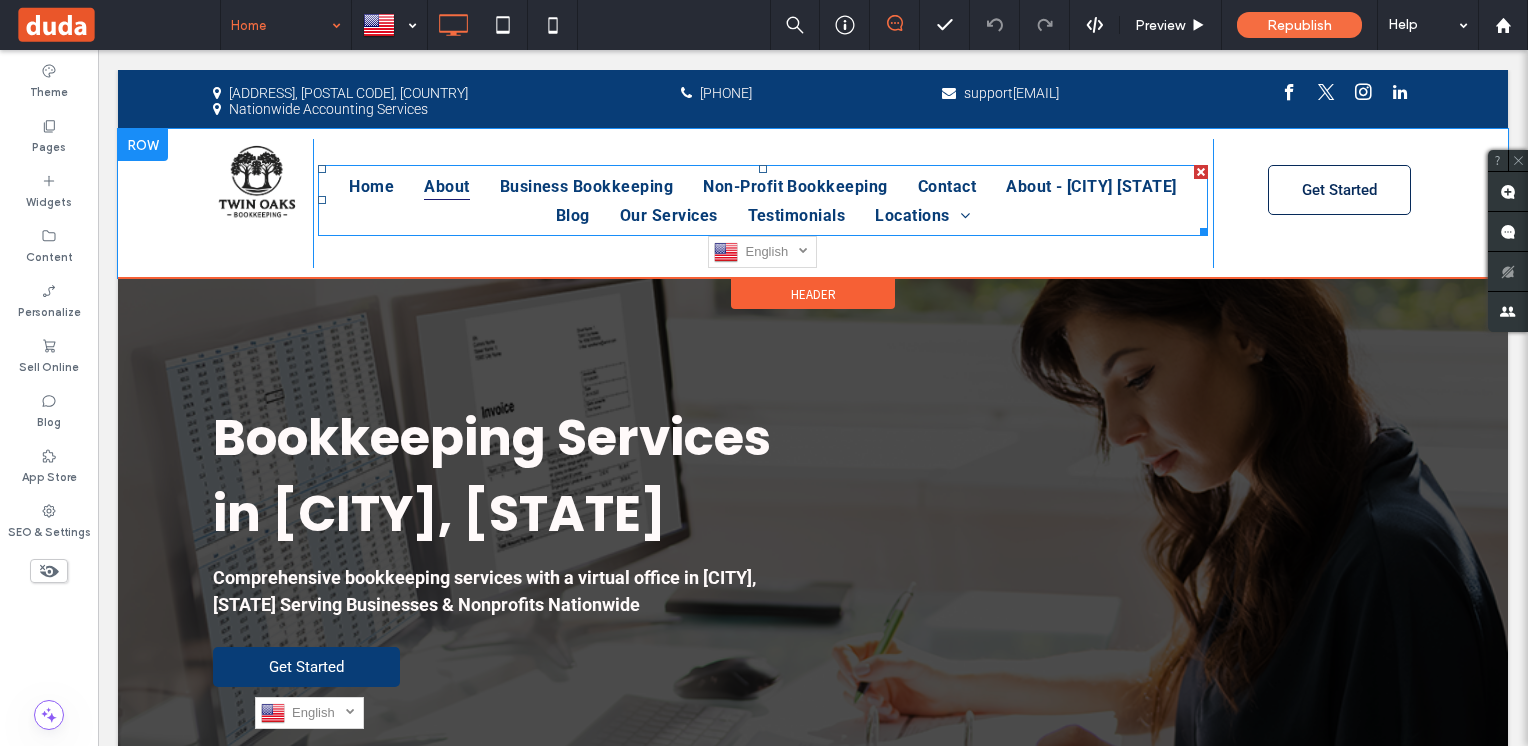 click on "About" at bounding box center [446, 186] 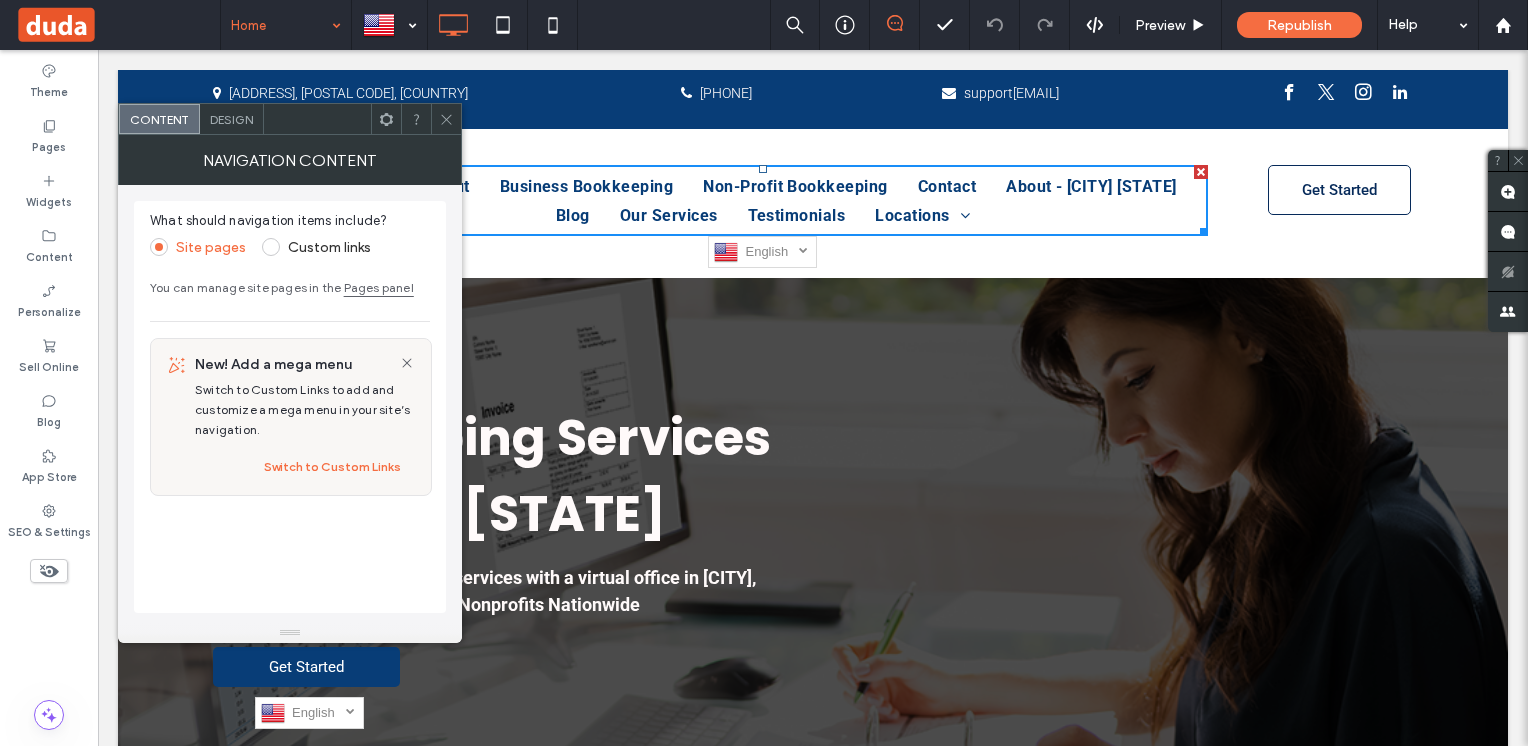 click on "Home
About
Business Bookkeeping
Non-Profit Bookkeeping
Contact
About - [CITY] [STATE]
Blog
Our Services
Testimonials
Locations
[CITY] [STATE]
English
en
Click To Paste" at bounding box center (763, 203) 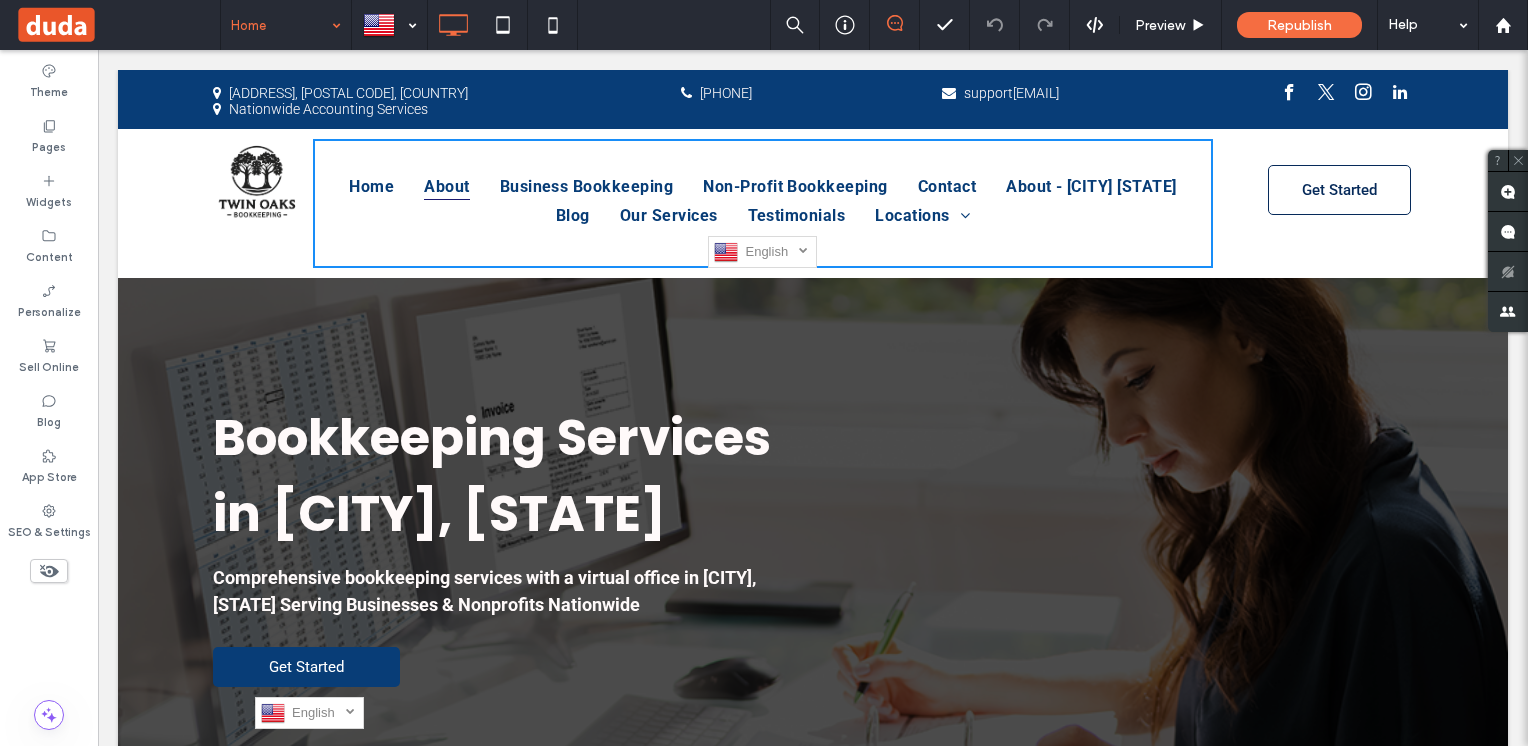 click on "About" at bounding box center [446, 186] 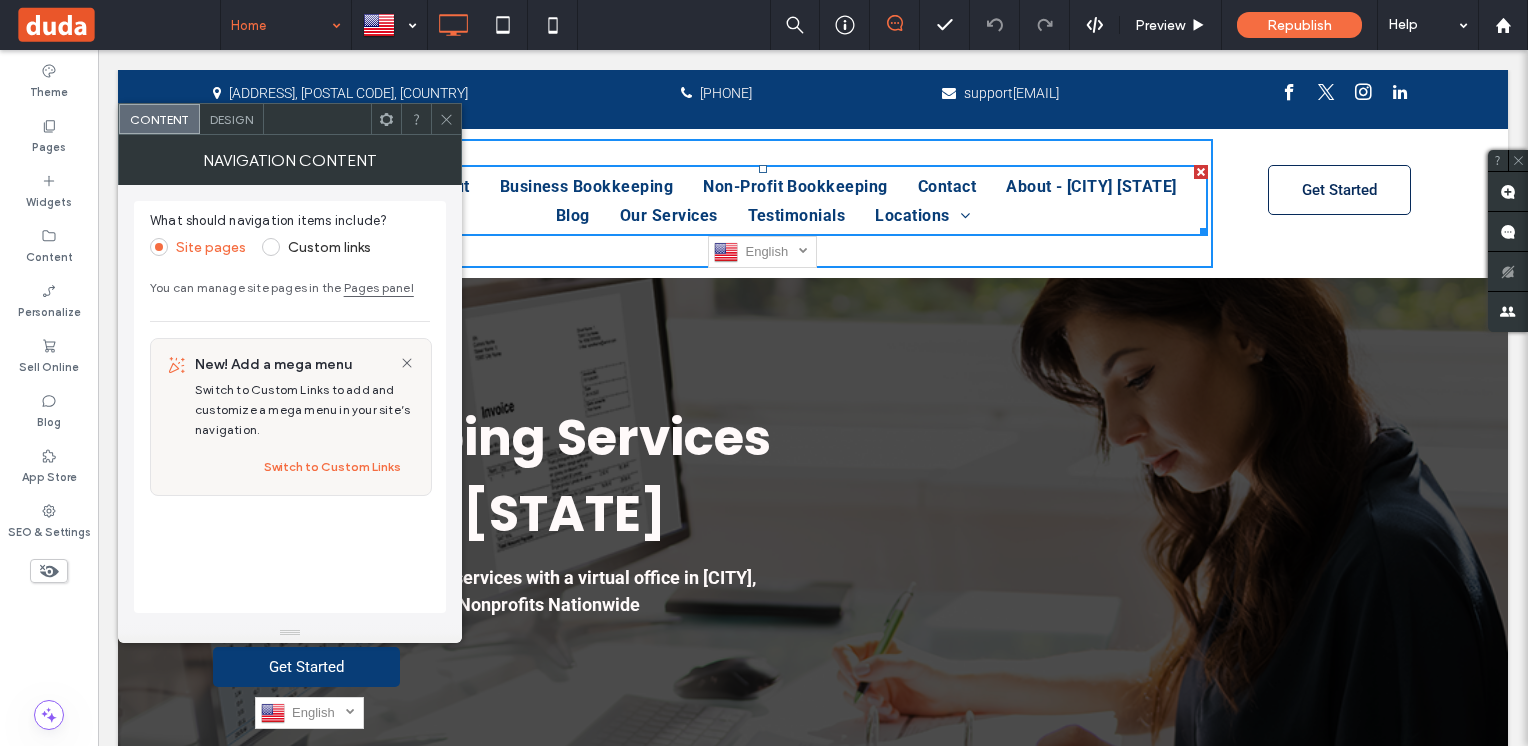 click on "[ADDRESS], [POSTAL CODE], [COUNTRY] Nationwide Accounting Services
Click To Paste" at bounding box center (421, 101) 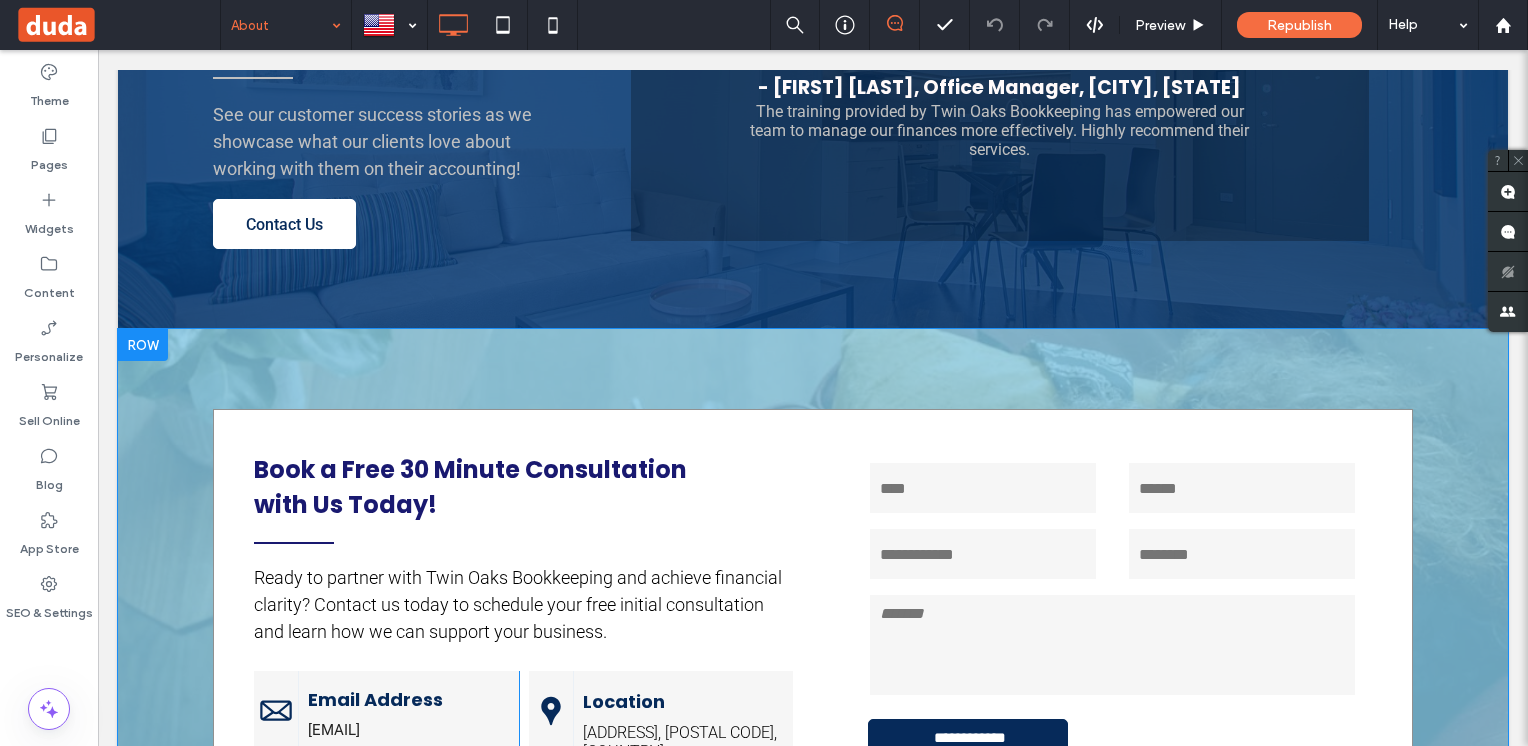 scroll, scrollTop: 2704, scrollLeft: 0, axis: vertical 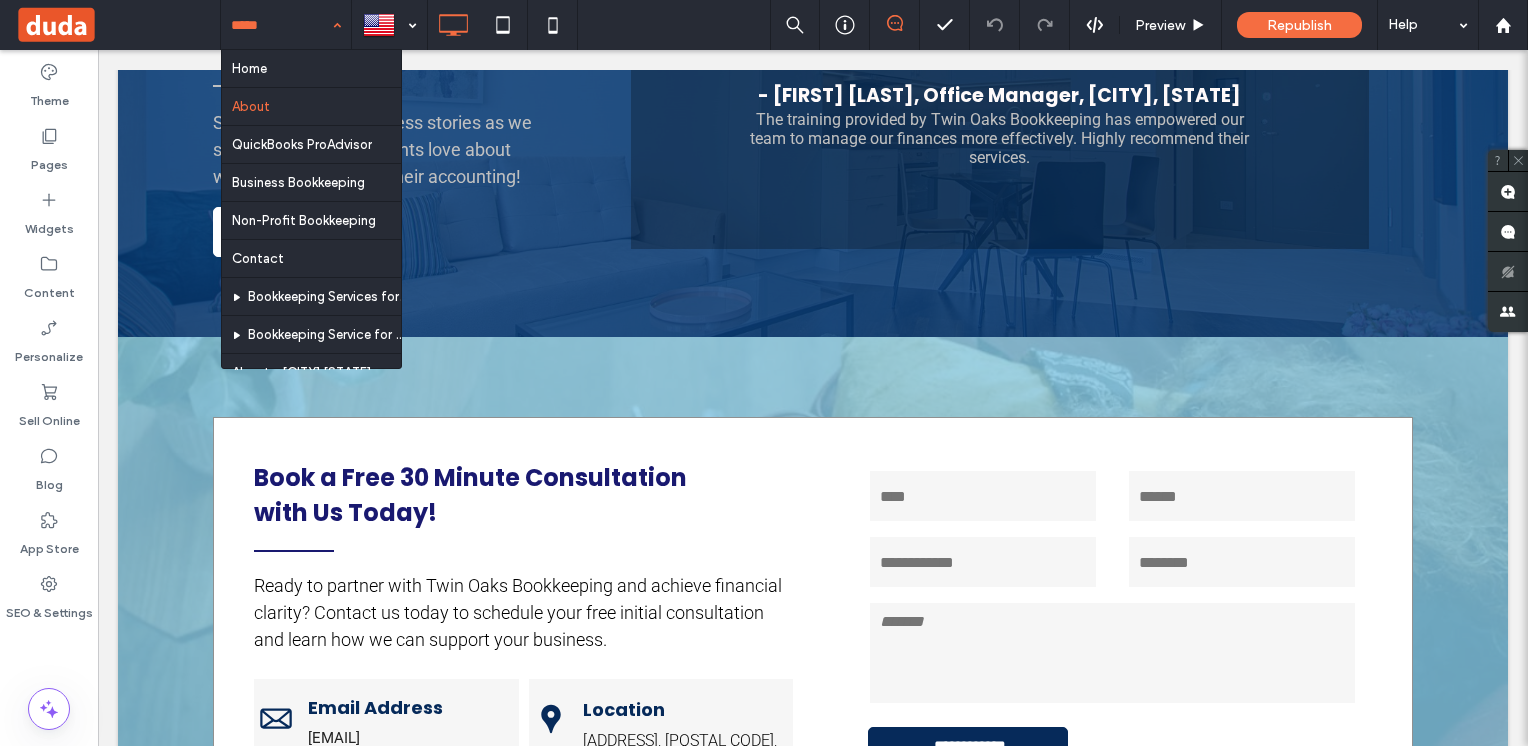 click at bounding box center [281, 25] 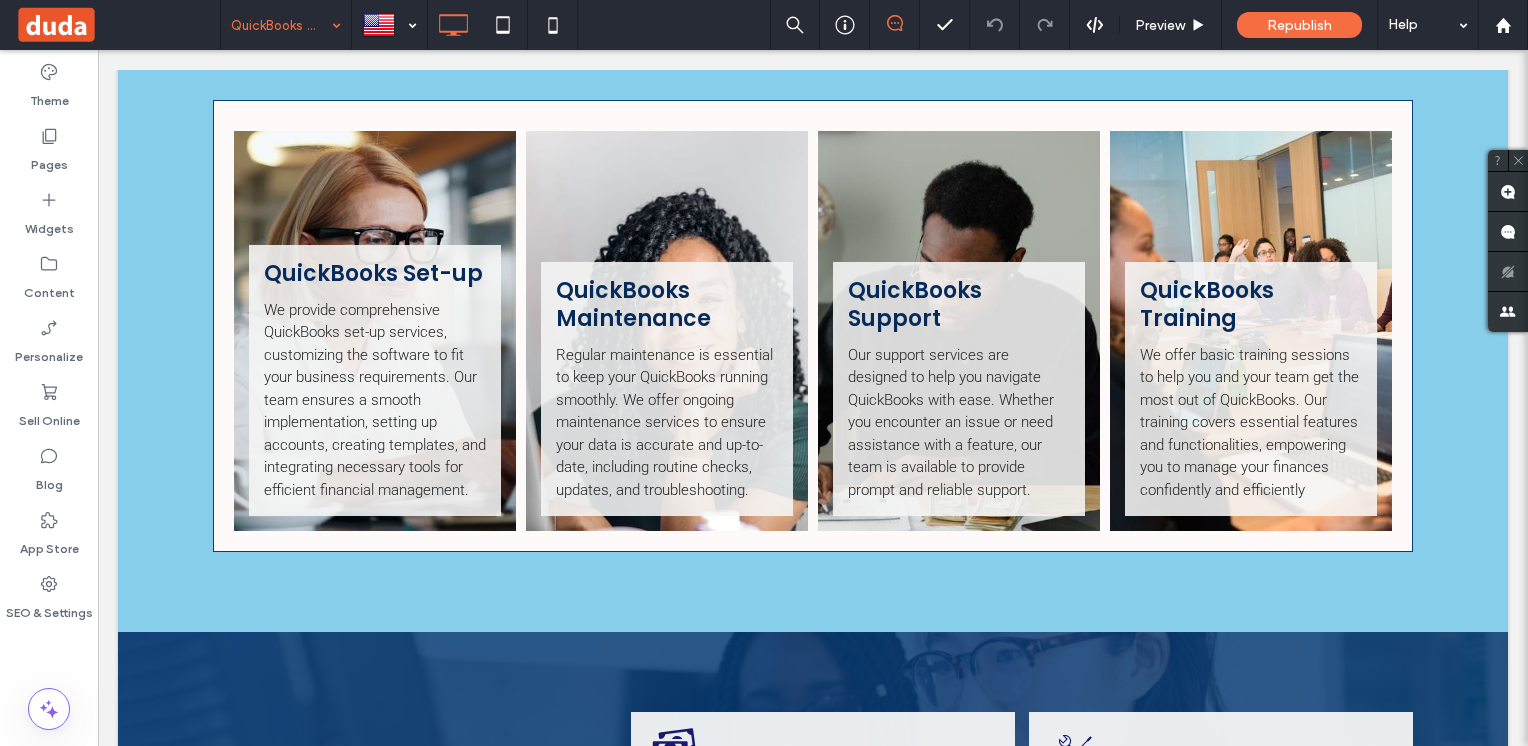 scroll, scrollTop: 1400, scrollLeft: 0, axis: vertical 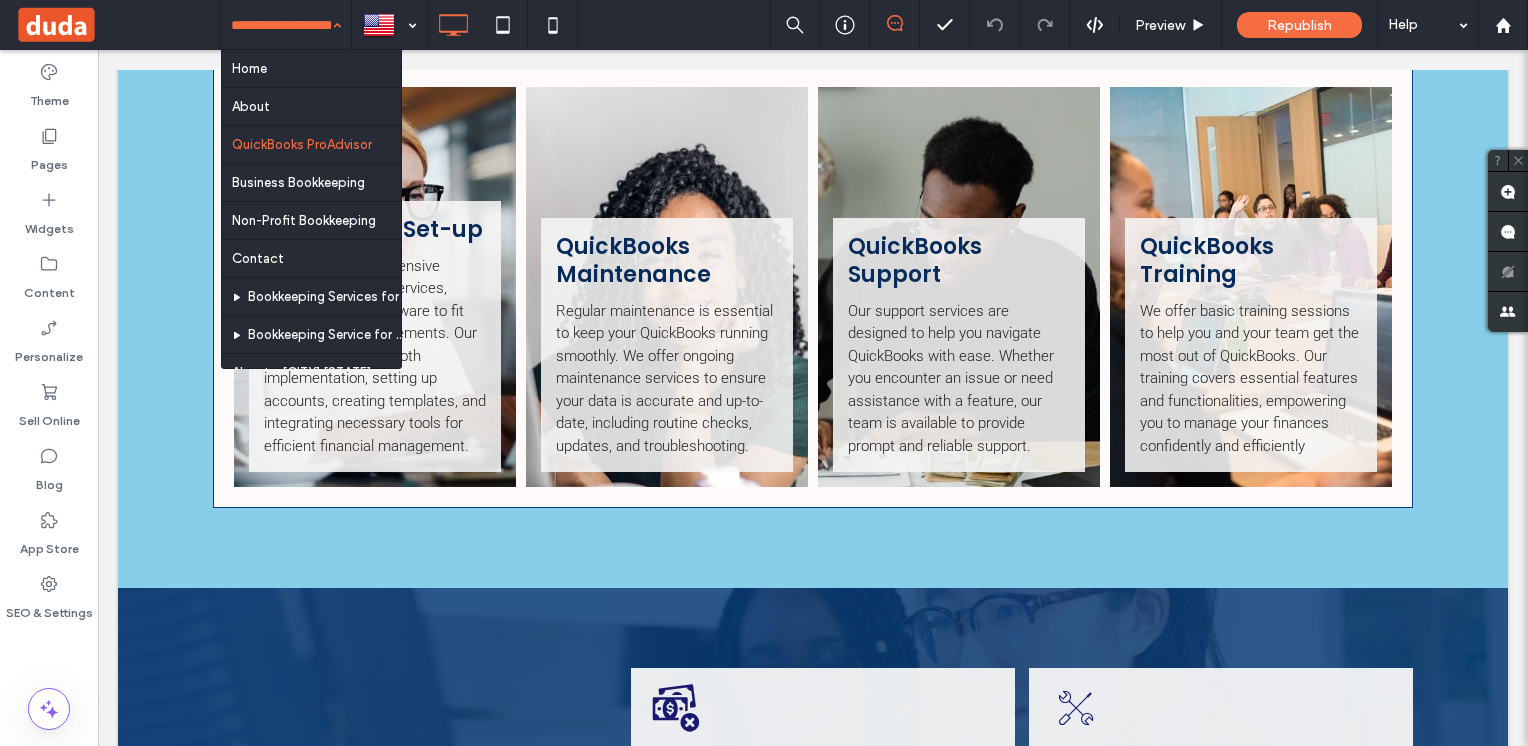 click at bounding box center (281, 25) 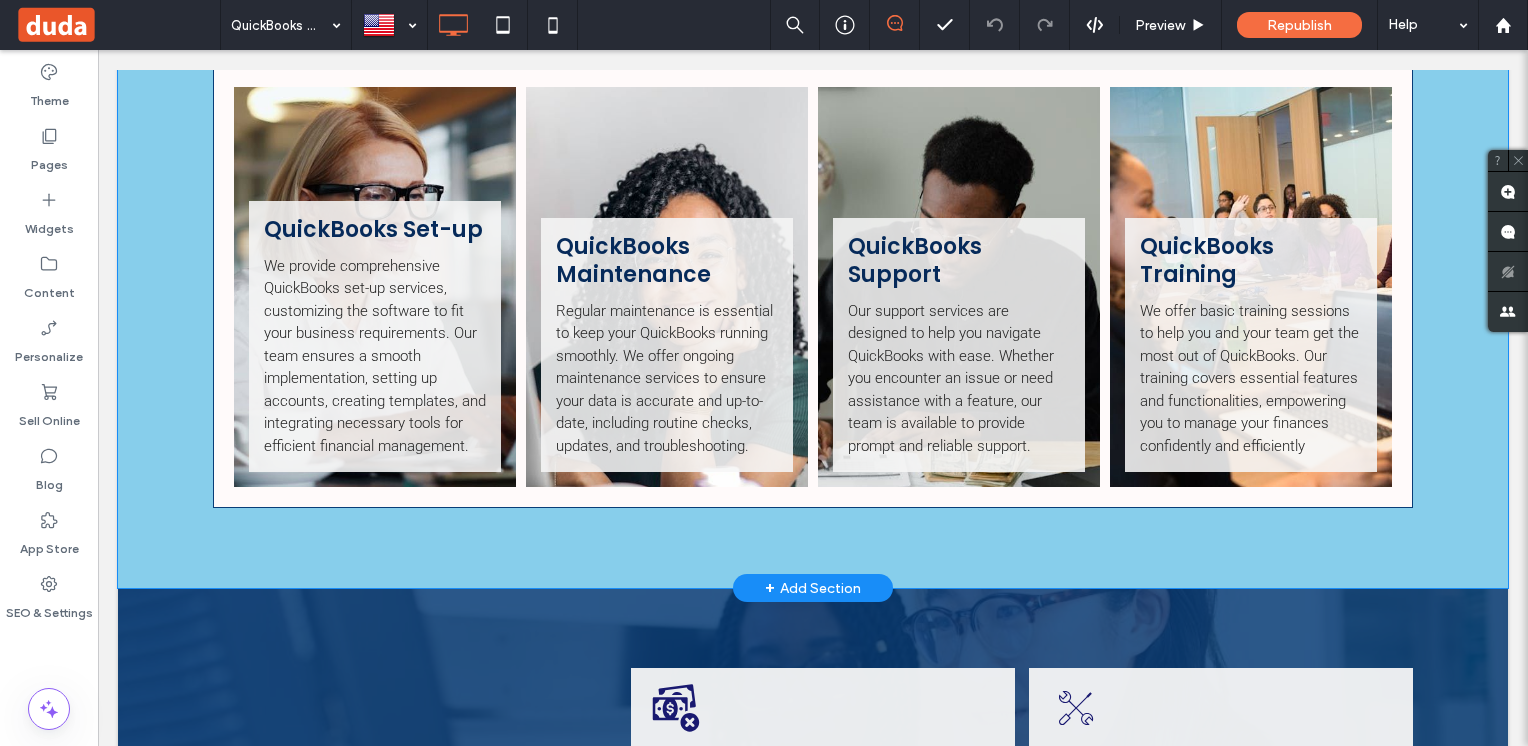 click on "QuickBooks Set-up
We provide comprehensive QuickBooks set-up services, customizing the software to fit your business requirements. Our team ensures a smooth implementation, setting up accounts, creating templates, and integrating necessary tools for efficient financial management.
Read More
QuickBooks Maintenance
Regular maintenance is essential to keep your QuickBooks running smoothly. We offer ongoing maintenance services to ensure your data is accurate and up-to-date, including routine checks, updates, and troubleshooting.
Read More
QuickBooks Support
Our support services are designed to help you navigate QuickBooks with ease. Whether you encounter an issue or need assistance with a feature, our team is available to provide prompt and reliable support.
Button
QuickBooks Training
Button
+" at bounding box center (813, 282) 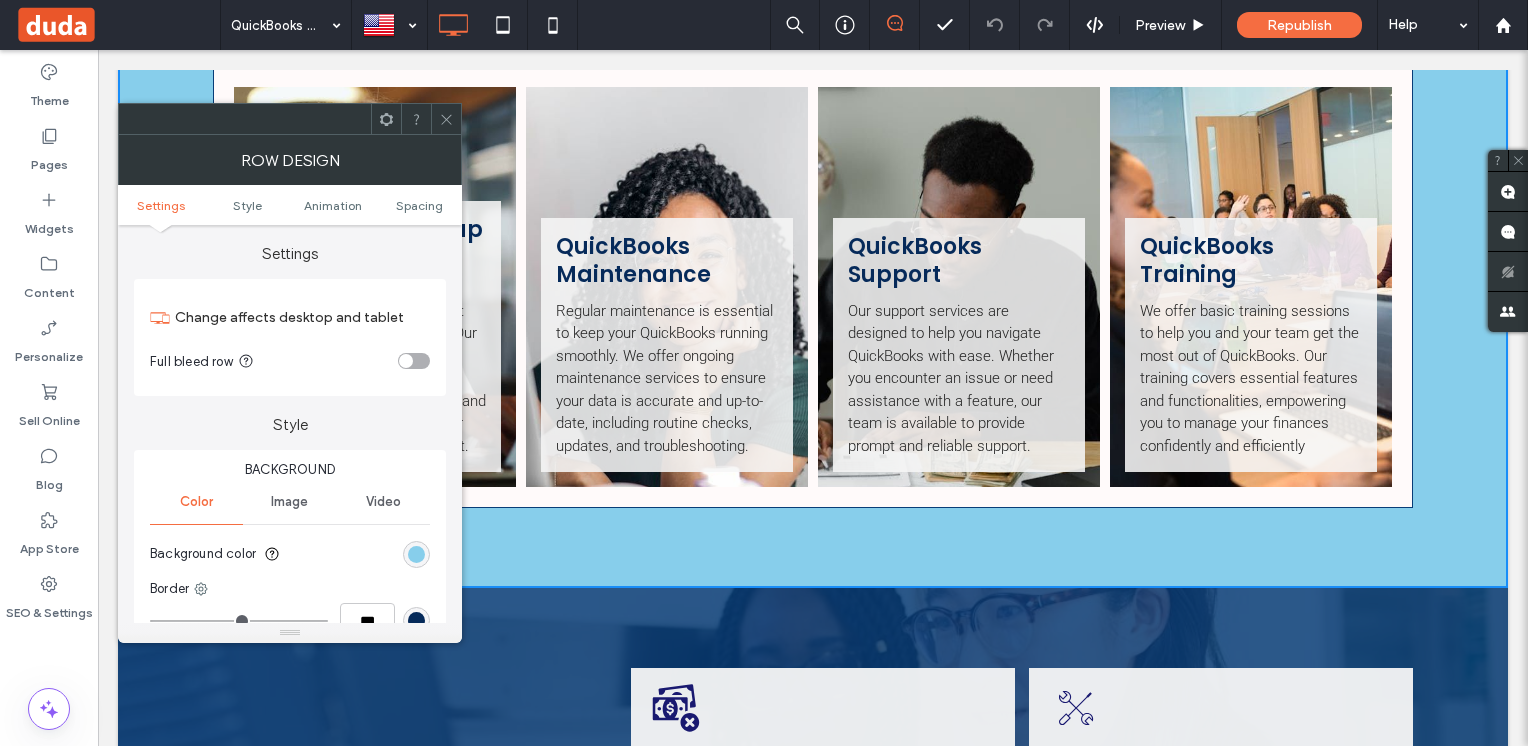 click on "QuickBooks Set-up
We provide comprehensive QuickBooks set-up services, customizing the software to fit your business requirements. Our team ensures a smooth implementation, setting up accounts, creating templates, and integrating necessary tools for efficient financial management.
Read More
QuickBooks Maintenance
Regular maintenance is essential to keep your QuickBooks running smoothly. We offer ongoing maintenance services to ensure your data is accurate and up-to-date, including routine checks, updates, and troubleshooting.
Read More
QuickBooks Support
Our support services are designed to help you navigate QuickBooks with ease. Whether you encounter an issue or need assistance with a feature, our team is available to provide prompt and reliable support.
Button
QuickBooks Training
Button
+" at bounding box center [813, 282] 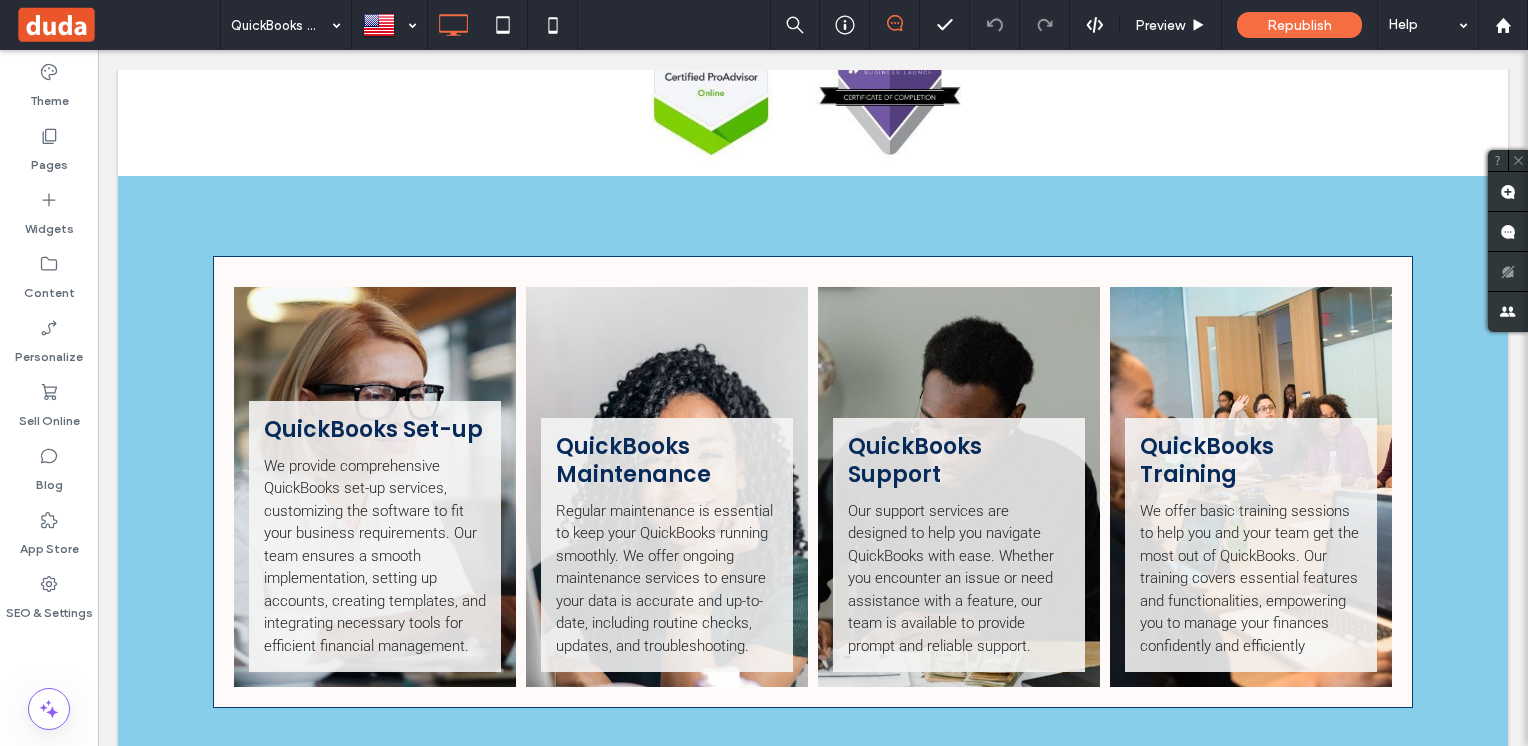 scroll, scrollTop: 600, scrollLeft: 0, axis: vertical 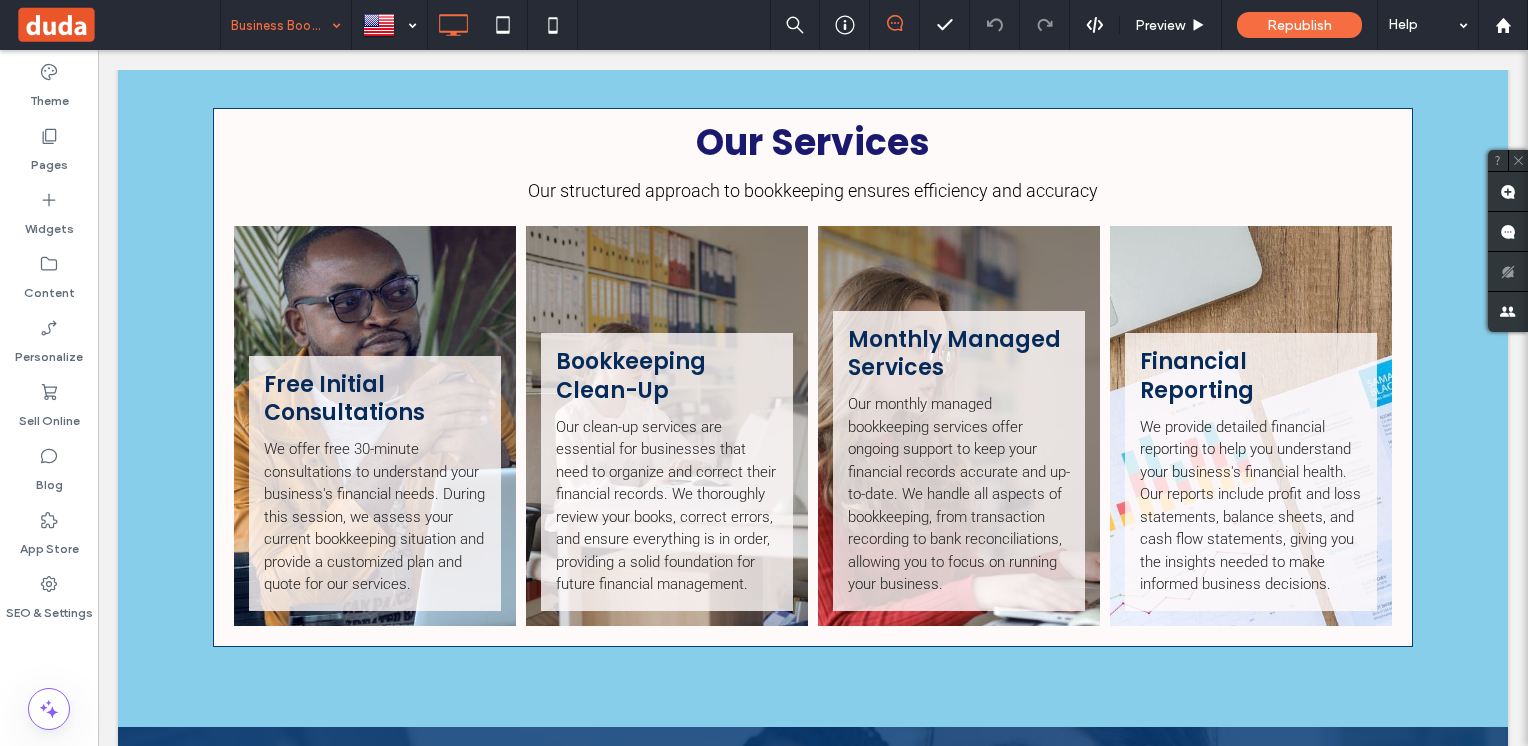 click on "Business Bookkeeping" at bounding box center [286, 25] 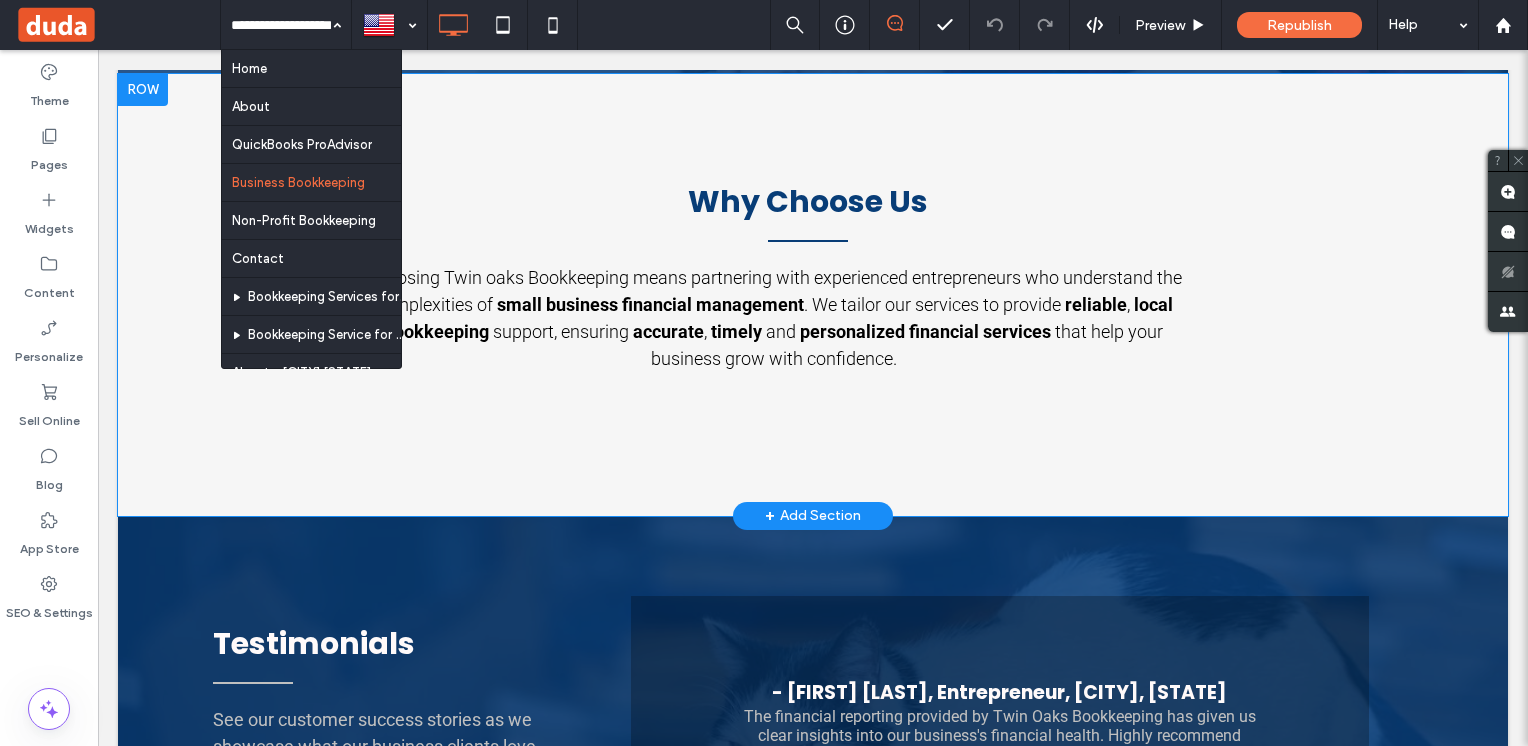 scroll, scrollTop: 2600, scrollLeft: 0, axis: vertical 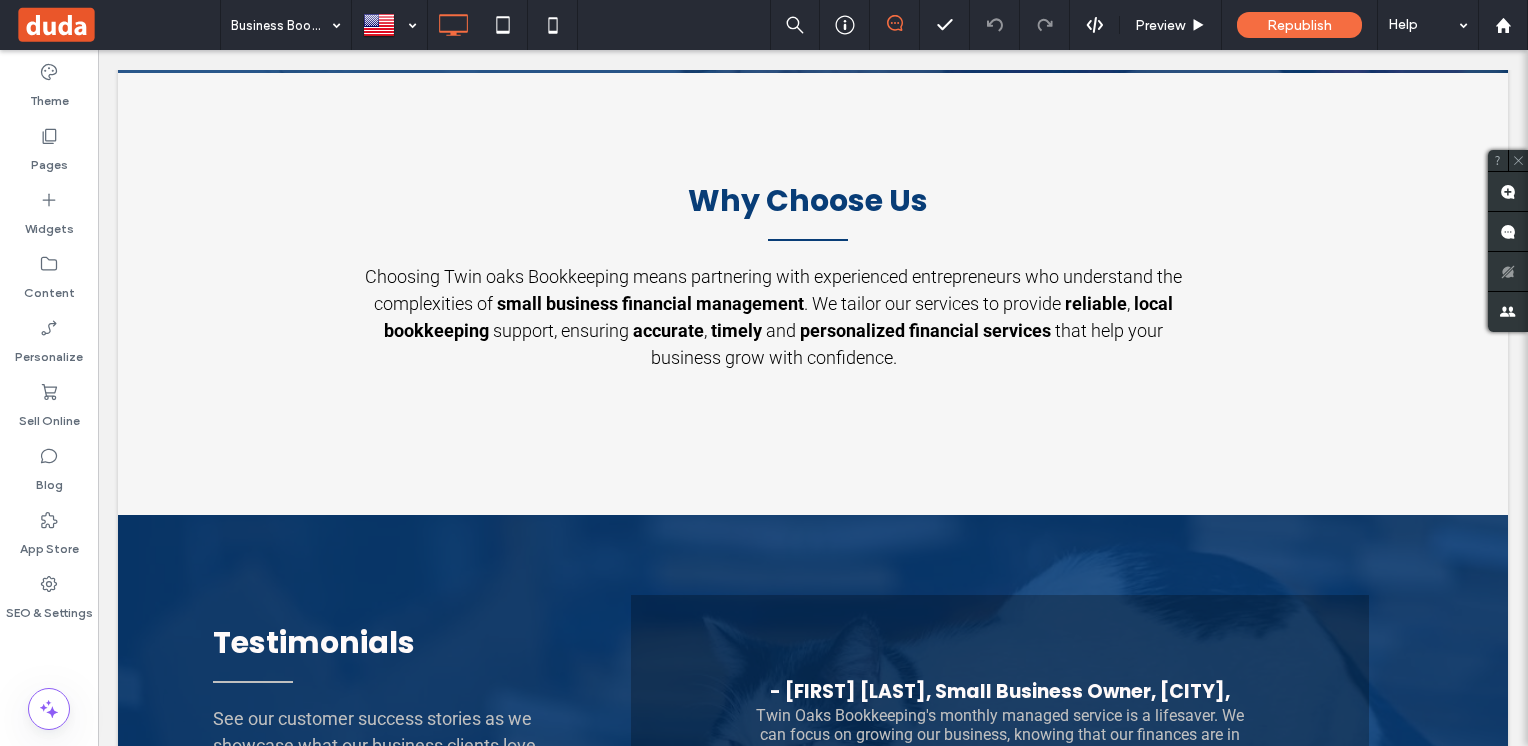 click on "Click To Paste
Row
Home
About
Business Bookkeeping
Non-Profit Bookkeeping
Contact
About - [CITY] [STATE]
Blog
Our Services
Testimonials
Locations
[CITY] [STATE]
Click To Paste
Row
Address
[CITY], [STATE] - serving clients nationwide
Click To Paste
Get in touch
[PHONE]  [EMAIL]
Click To Paste
Row
Menu
English
en
Click To Paste
CONTACT US" at bounding box center (813, -254) 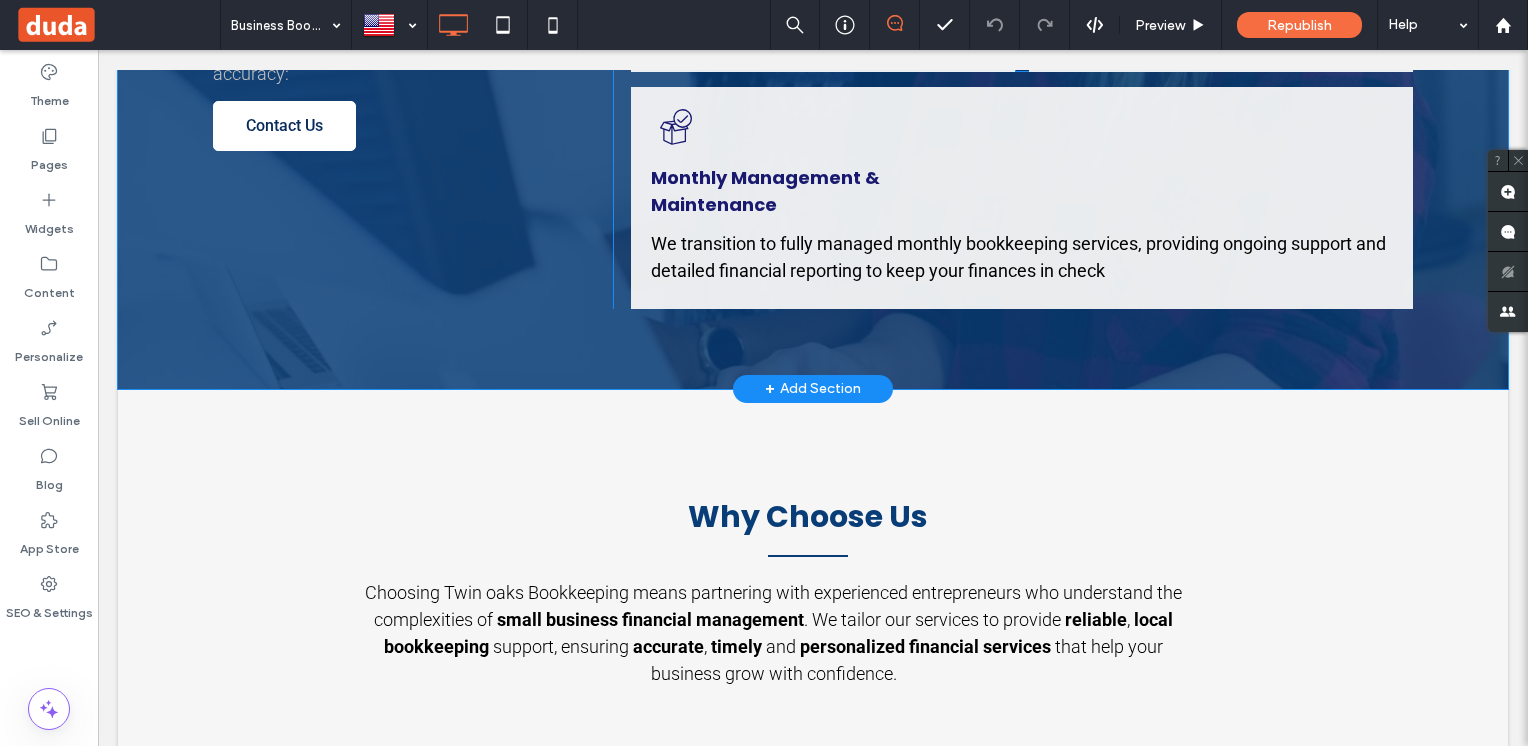scroll, scrollTop: 2512, scrollLeft: 0, axis: vertical 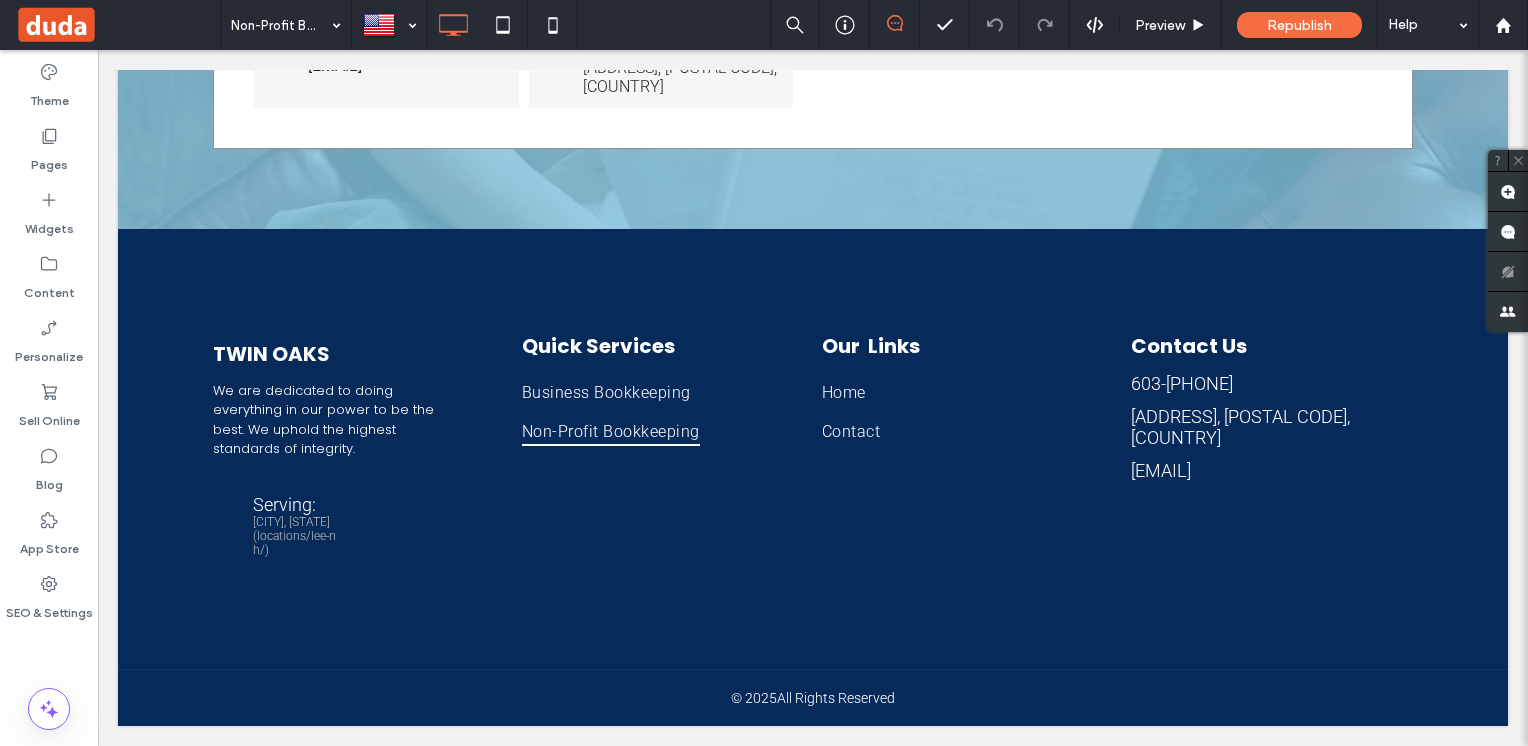 click at bounding box center [281, 25] 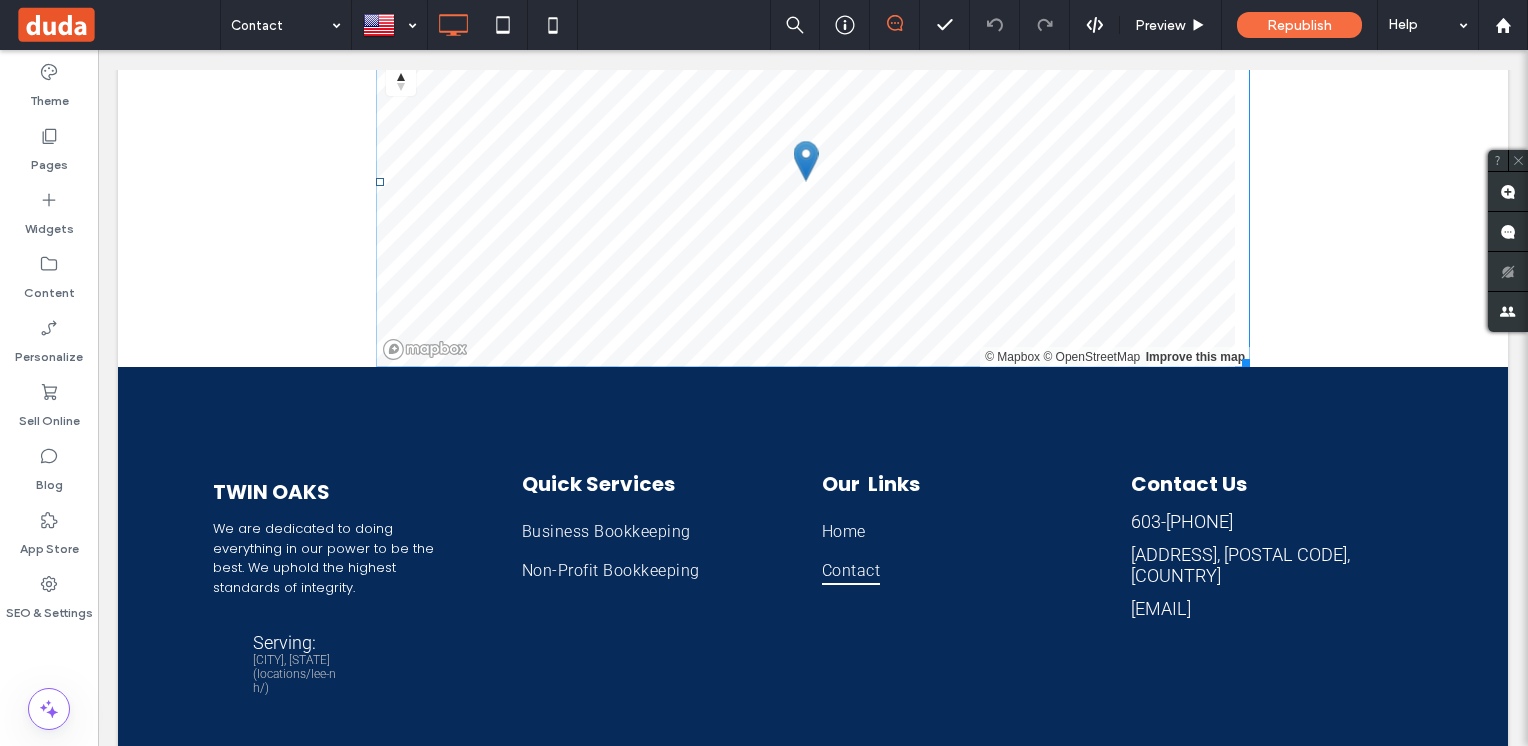 scroll, scrollTop: 3096, scrollLeft: 0, axis: vertical 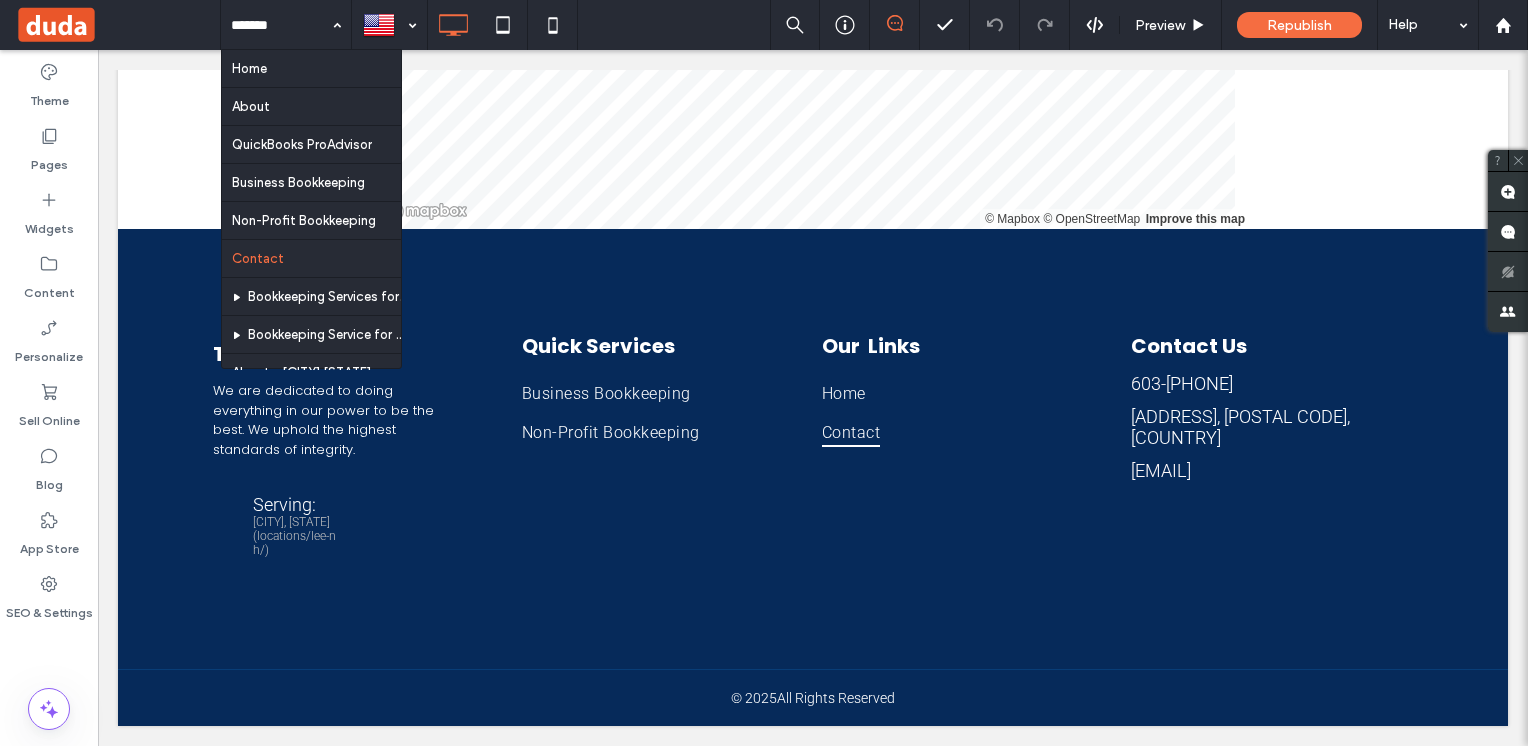 click on "Home About QuickBooks ProAdvisor Business Bookkeeping Non-Profit Bookkeeping Contact Bookkeeping Service for [CITY], [STATE] Businesses Bookkeeping Service for [CITY], [STATE] Businesses About - [CITY] [STATE] Blog Our Services Testimonials [CITY] [STATE]" at bounding box center (286, 25) 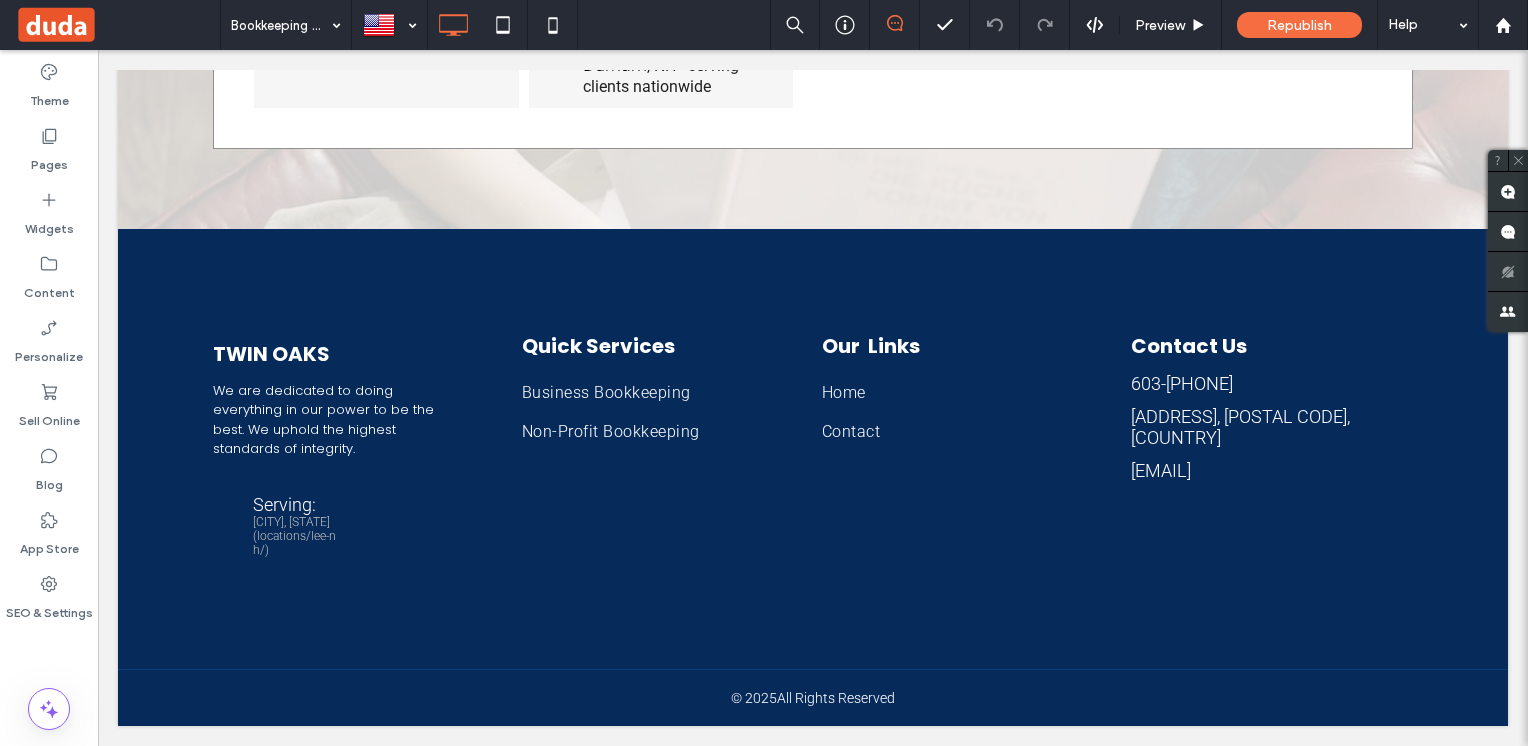 scroll, scrollTop: 3700, scrollLeft: 0, axis: vertical 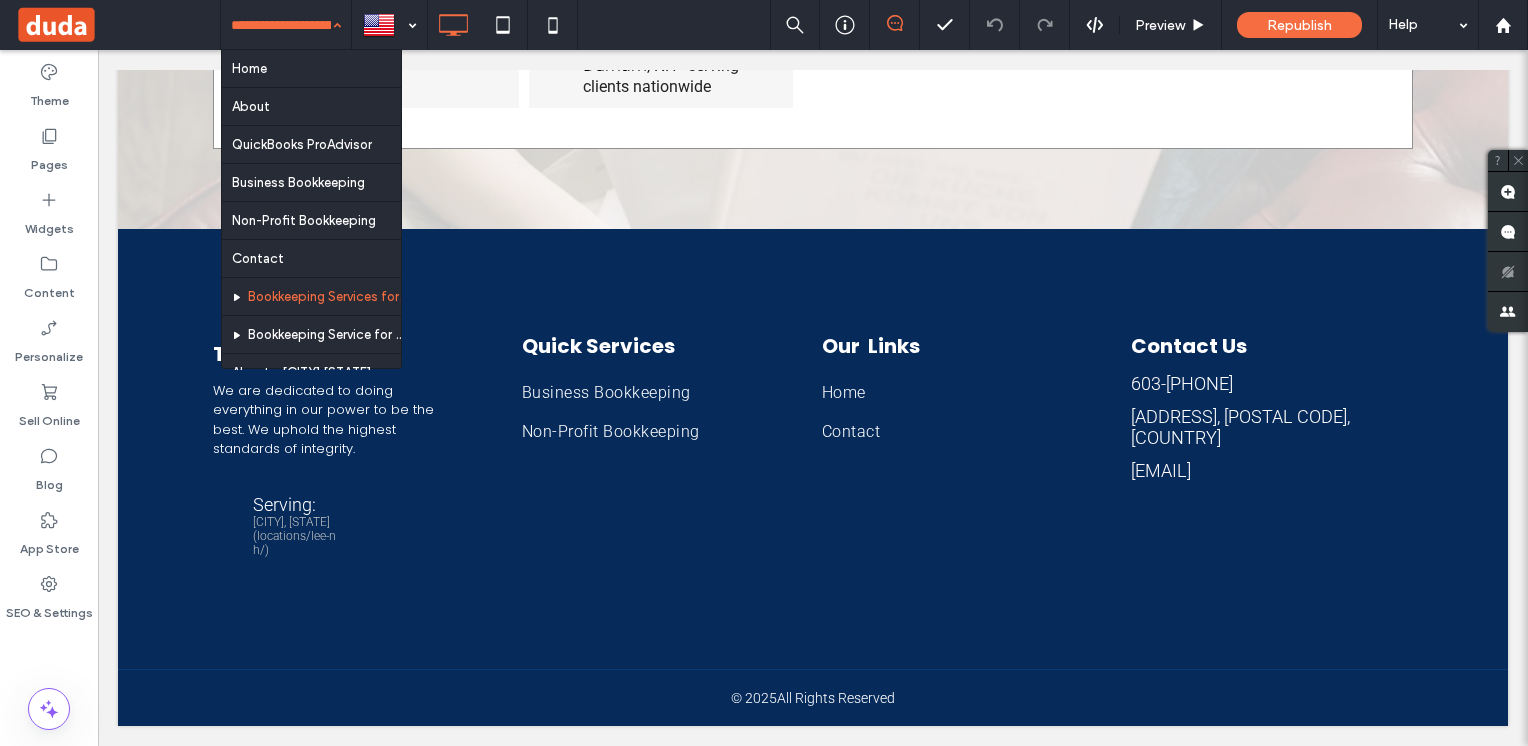 click on "Home About QuickBooks ProAdvisor Business Bookkeeping Non-Profit Bookkeeping Contact Bookkeeping Service for [CITY], [STATE] Businesses Bookkeeping Service for [CITY], [STATE] Businesses About - [CITY] [STATE] Blog Our Services Testimonials [CITY] [STATE]" at bounding box center (286, 25) 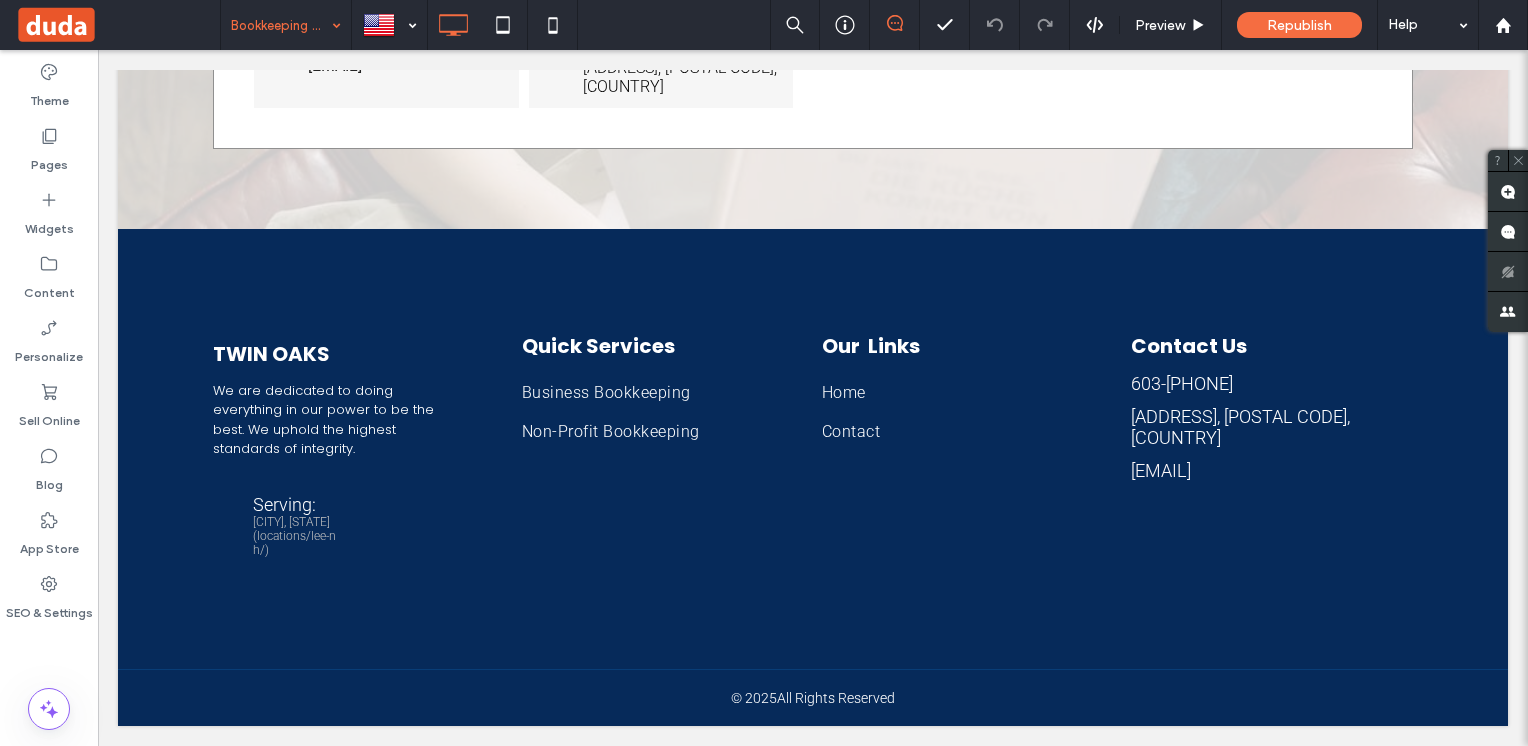 scroll, scrollTop: 3723, scrollLeft: 0, axis: vertical 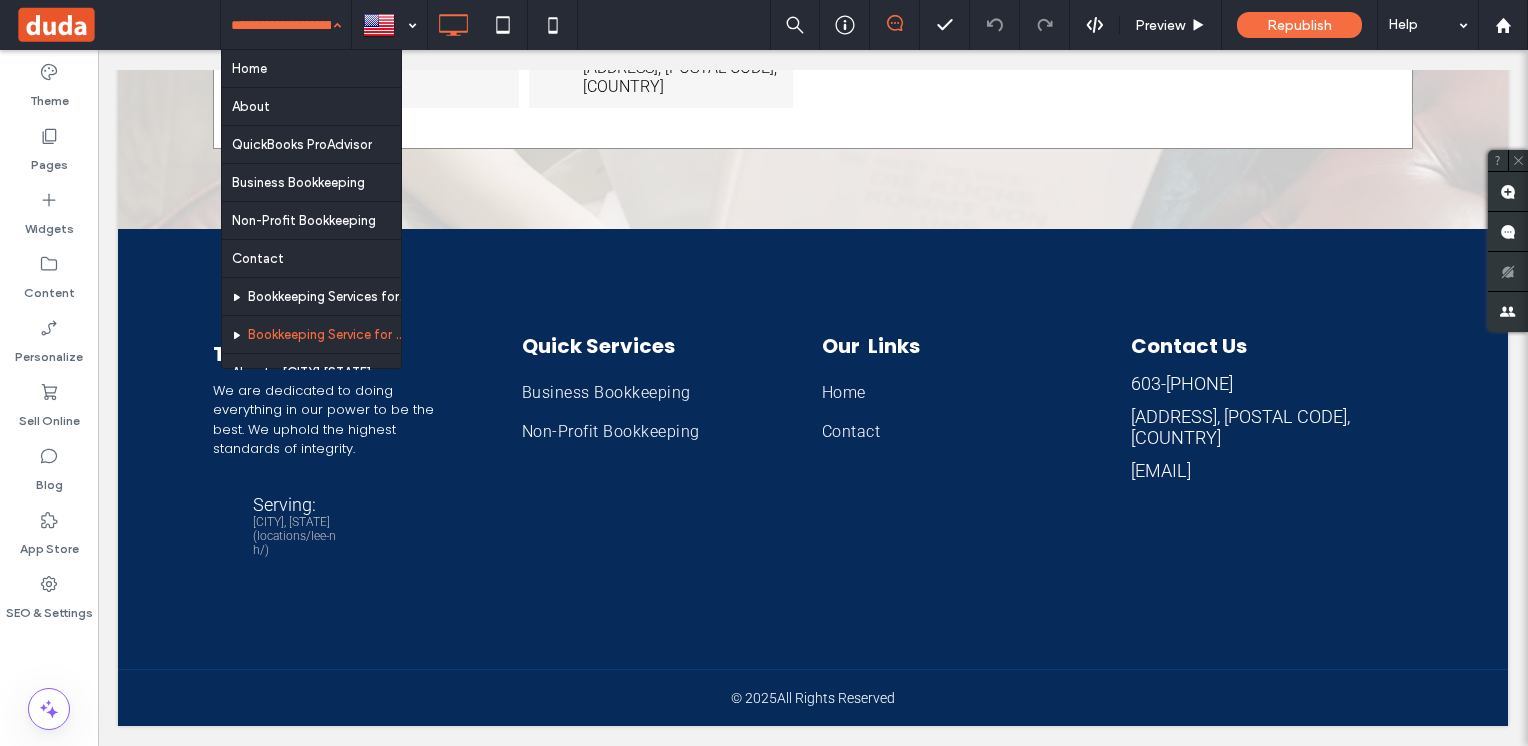 click on "Home About QuickBooks ProAdvisor Business Bookkeeping Non-Profit Bookkeeping Contact Bookkeeping Service for [CITY], [STATE] Businesses Bookkeeping Service for [CITY], [STATE] Businesses About - [CITY] [STATE] Blog Our Services Testimonials [CITY] [STATE]" at bounding box center [286, 25] 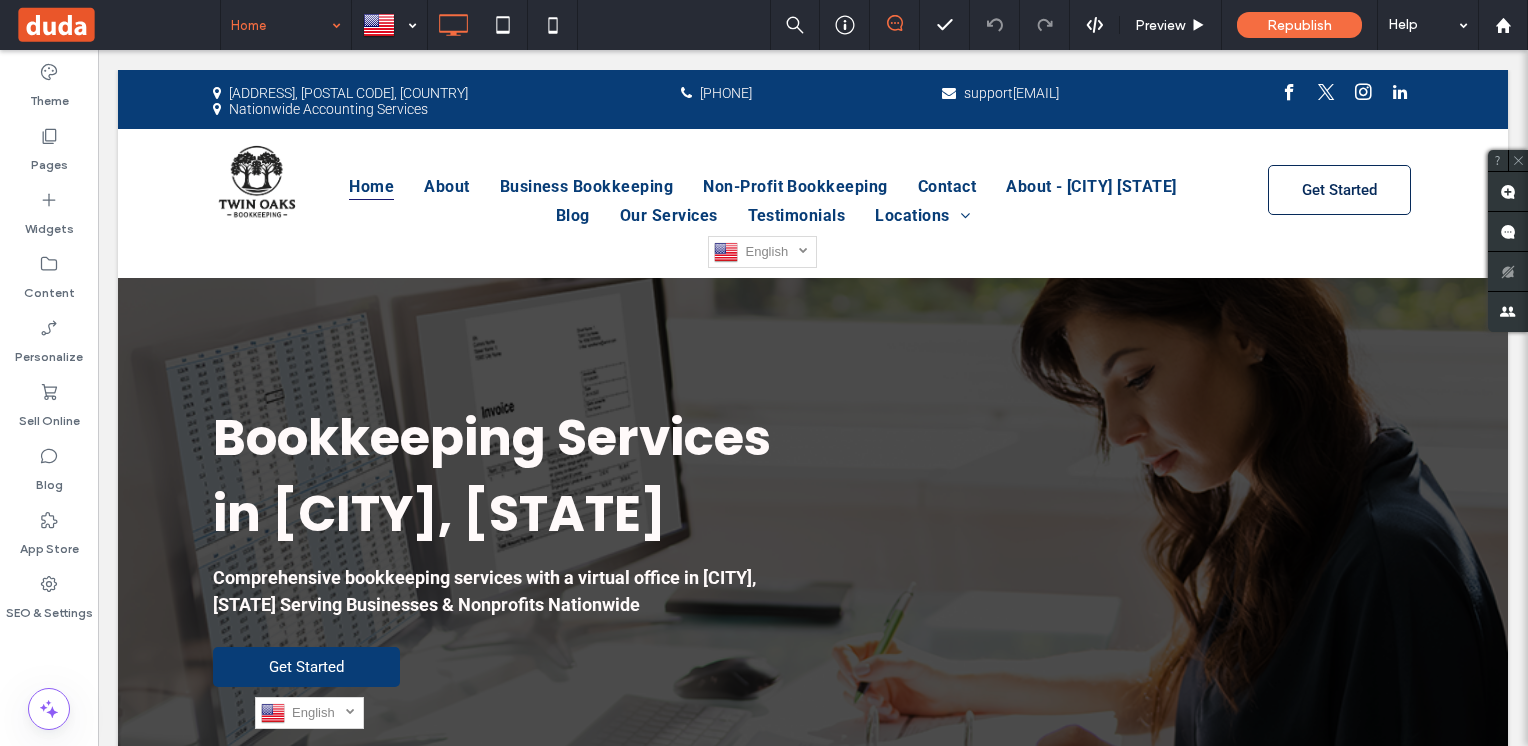 scroll, scrollTop: 0, scrollLeft: 0, axis: both 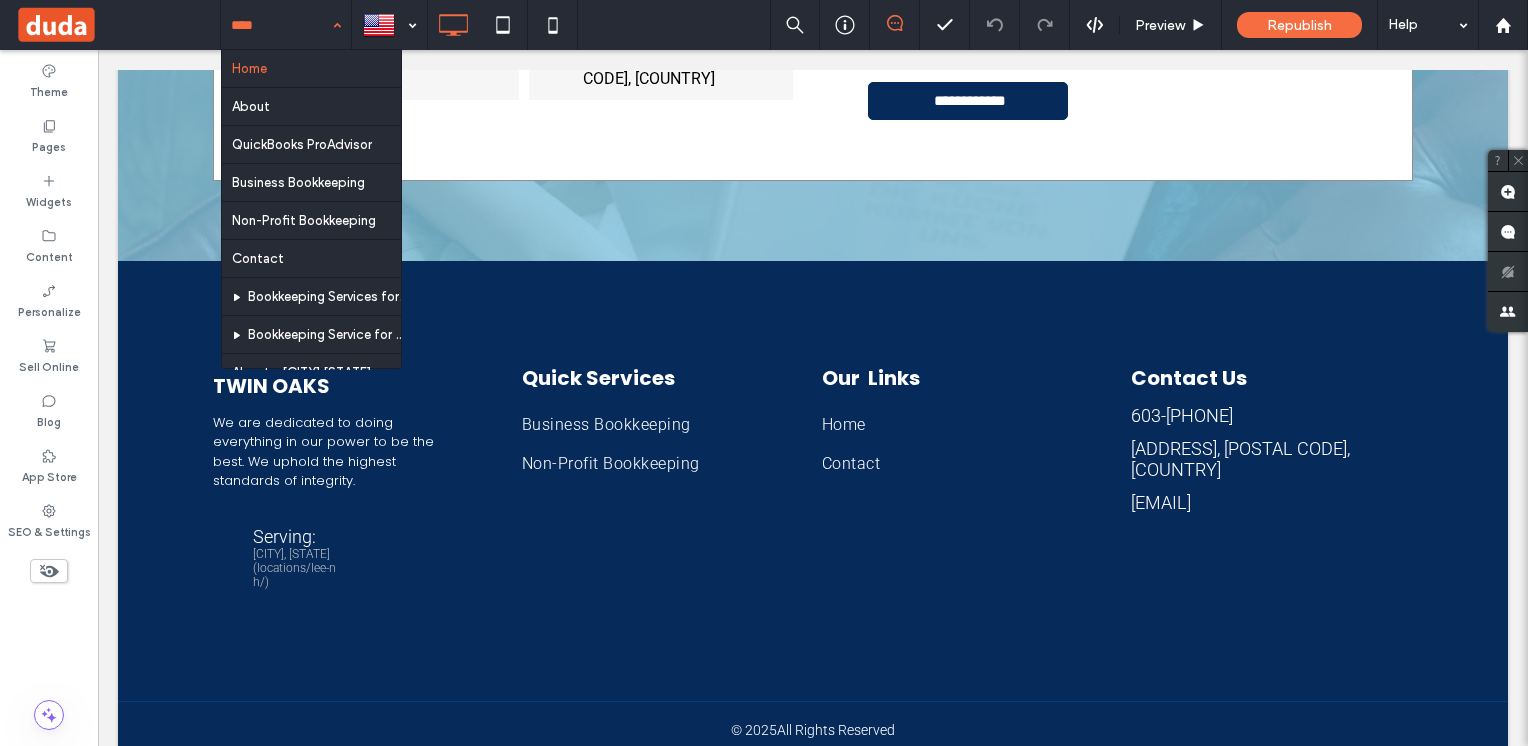 click on "Home About QuickBooks ProAdvisor Business Bookkeeping Non-Profit Bookkeeping Contact Bookkeeping Service for [CITY], [STATE] Businesses Bookkeeping Service for [CITY], [STATE] Businesses About - [CITY] [STATE] Blog Our Services Testimonials [CITY] [STATE]" at bounding box center [286, 25] 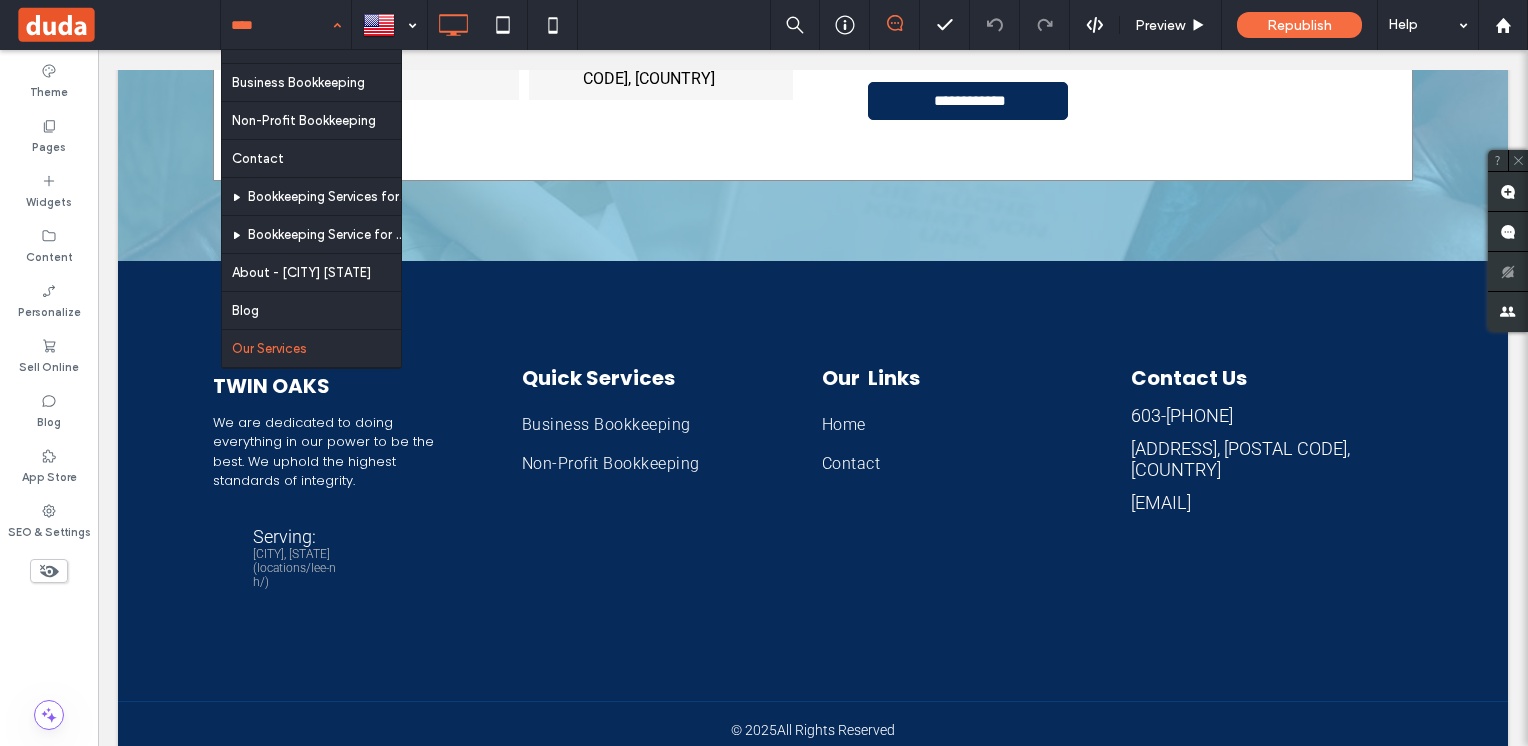 scroll, scrollTop: 184, scrollLeft: 0, axis: vertical 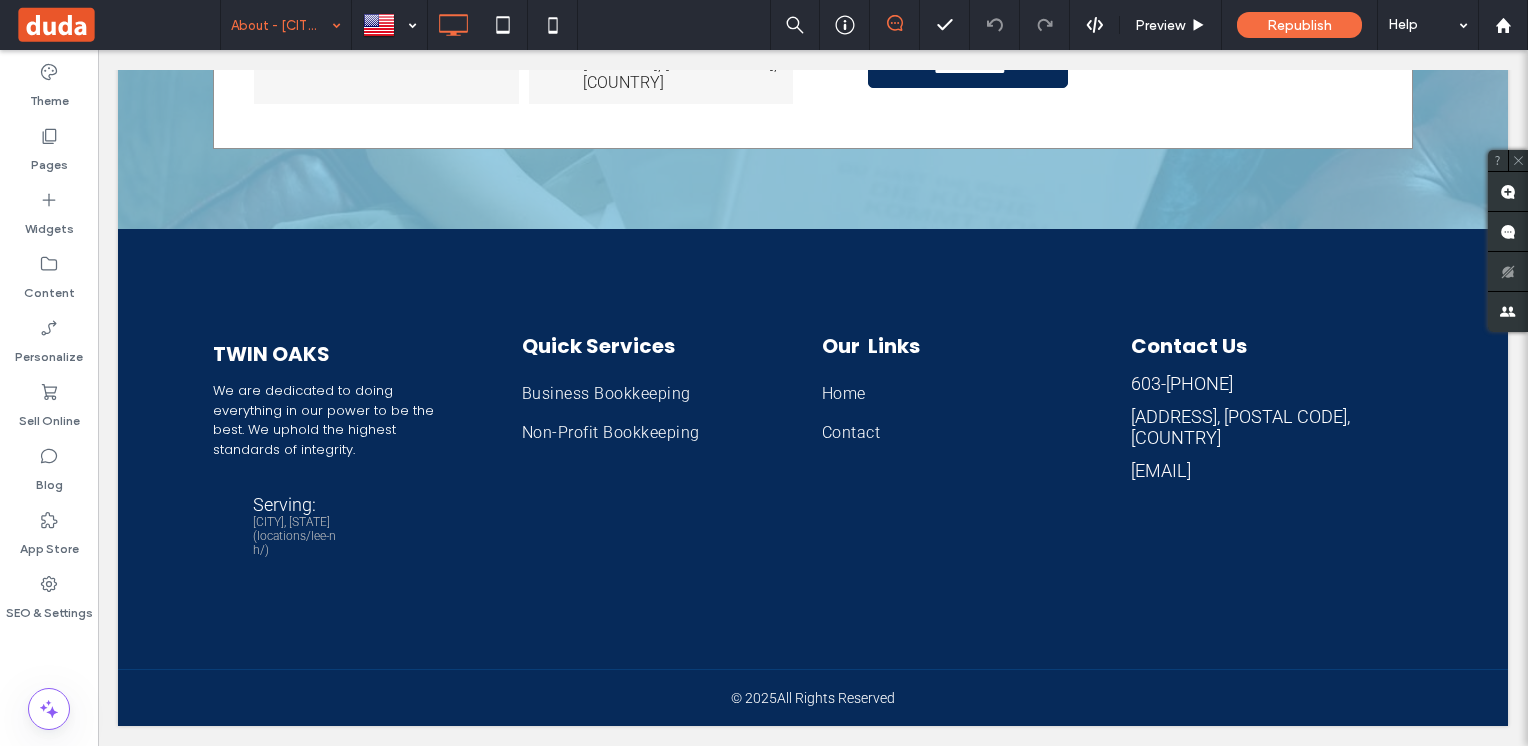 click on "About - [CITY] [STATE]" at bounding box center (286, 25) 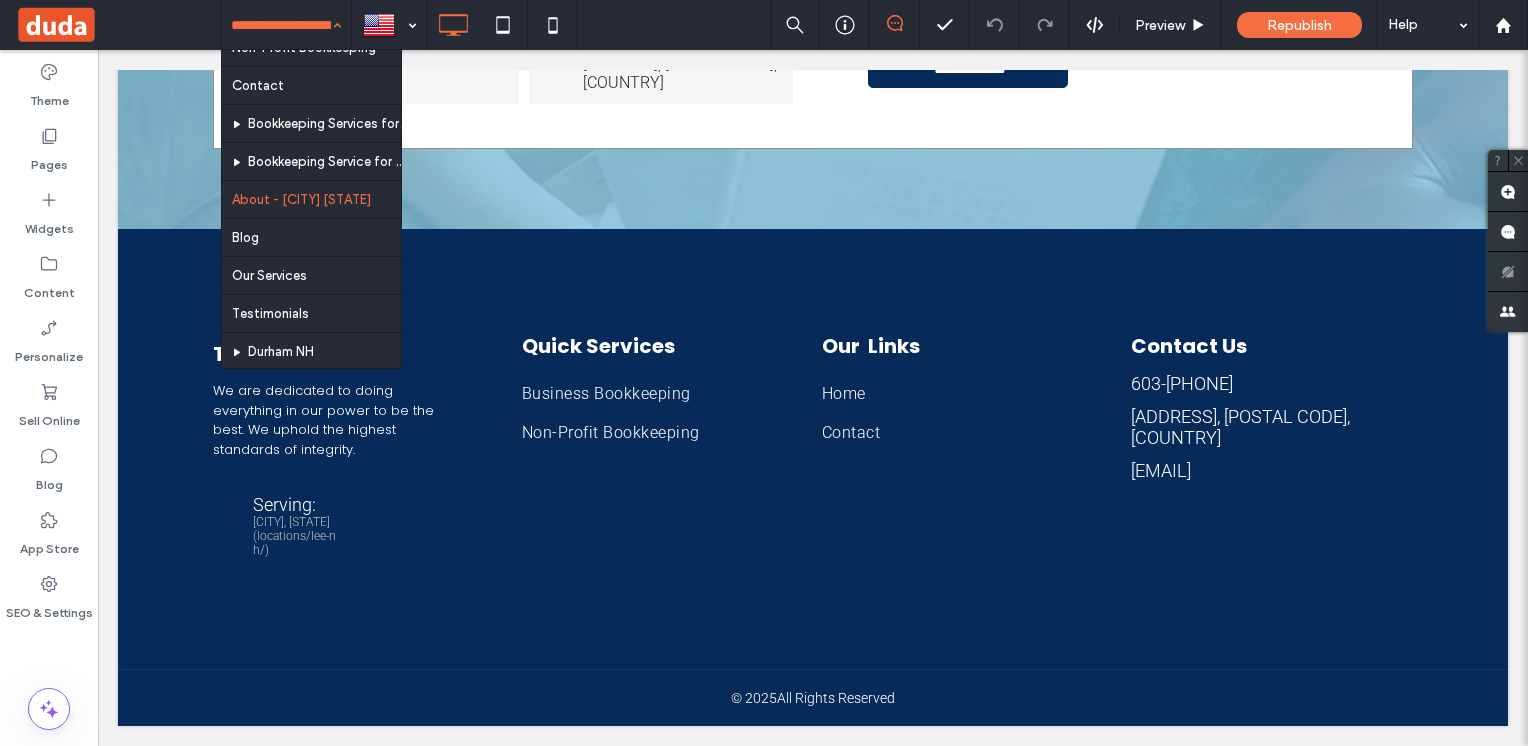 scroll, scrollTop: 184, scrollLeft: 0, axis: vertical 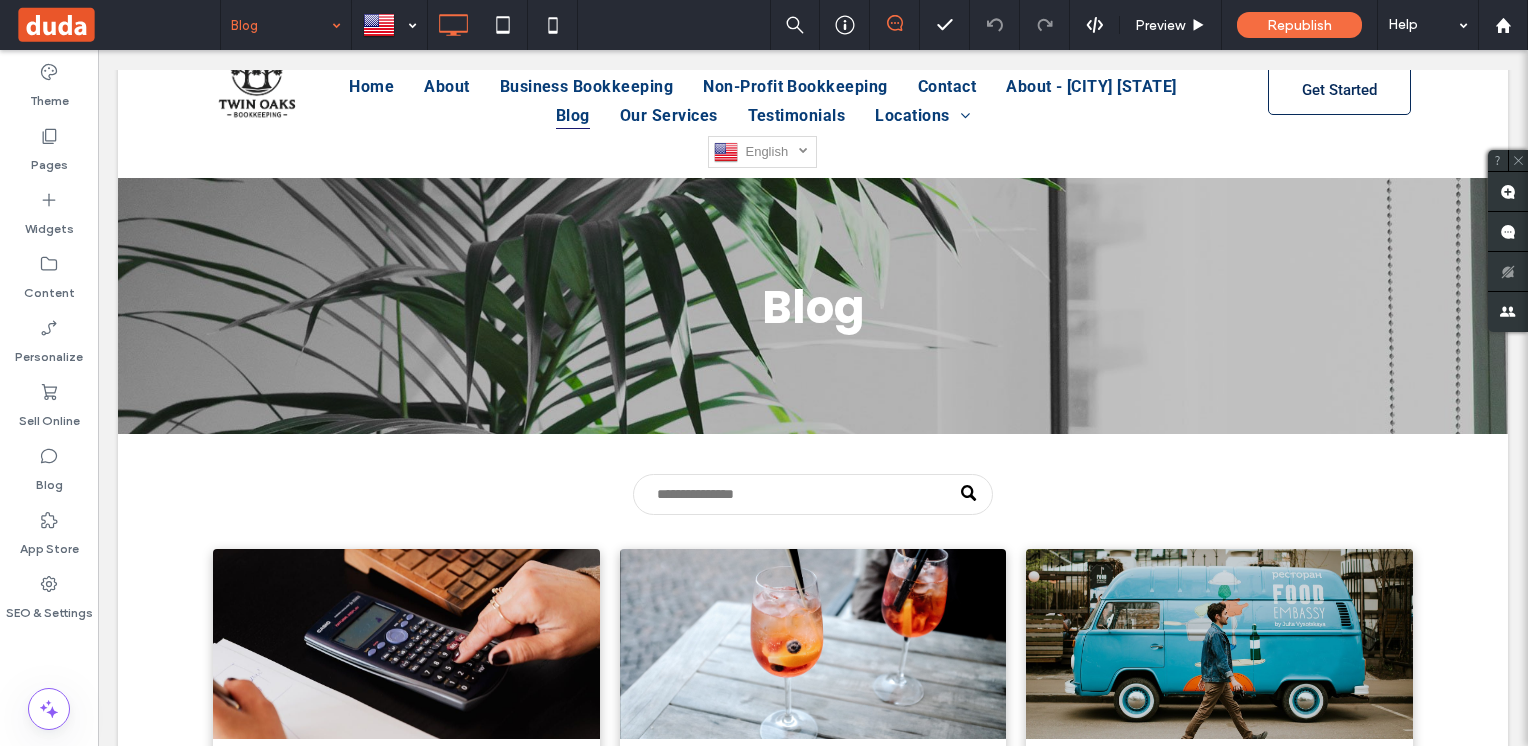 click on "Blog" at bounding box center [286, 25] 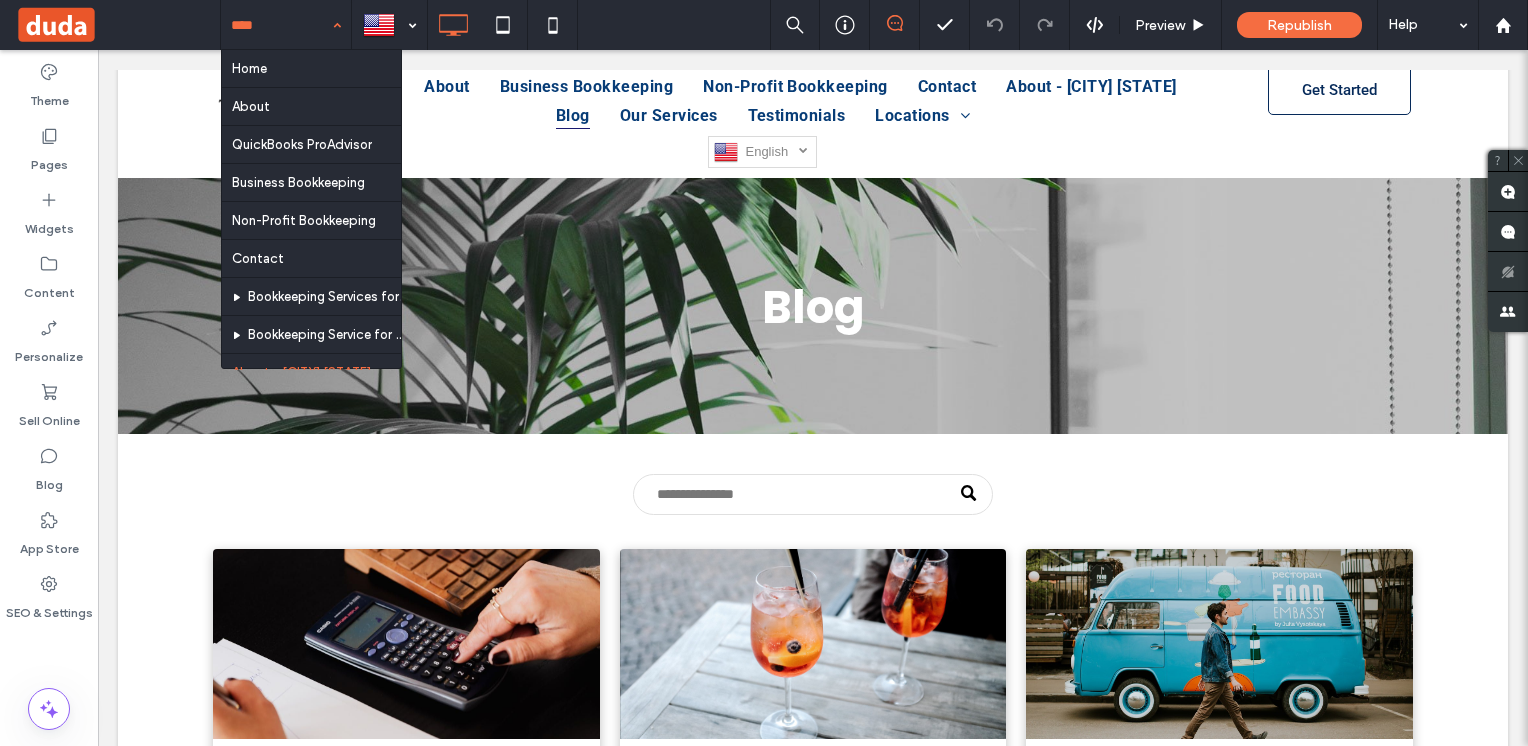 scroll, scrollTop: 184, scrollLeft: 0, axis: vertical 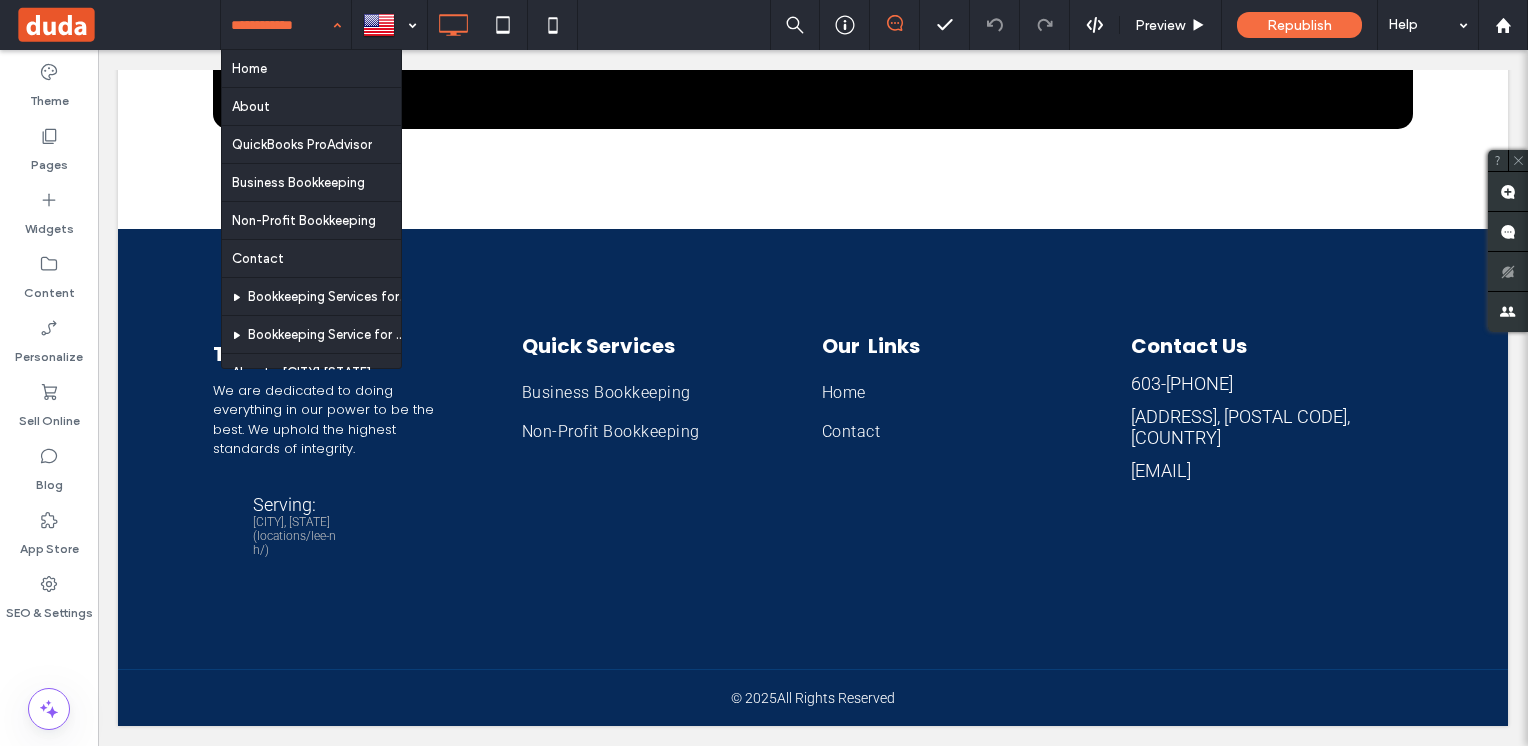 click on "Home About QuickBooks ProAdvisor Business Bookkeeping Non-Profit Bookkeeping Contact Bookkeeping Service for [CITY], [STATE] Businesses Bookkeeping Service for [CITY], [STATE] Businesses About - [CITY] [STATE] Blog Our Services Testimonials [CITY] [STATE]" at bounding box center [286, 25] 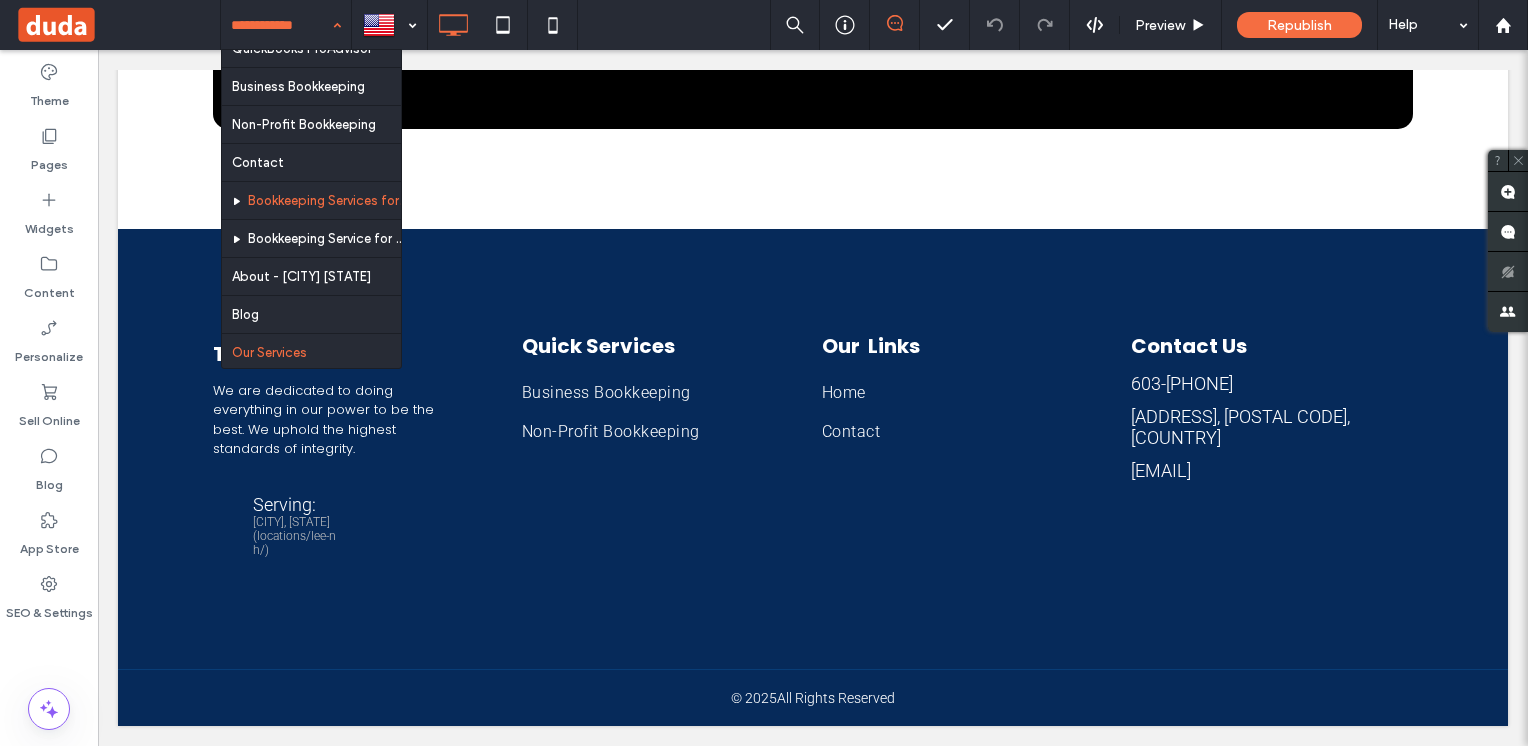 scroll, scrollTop: 184, scrollLeft: 0, axis: vertical 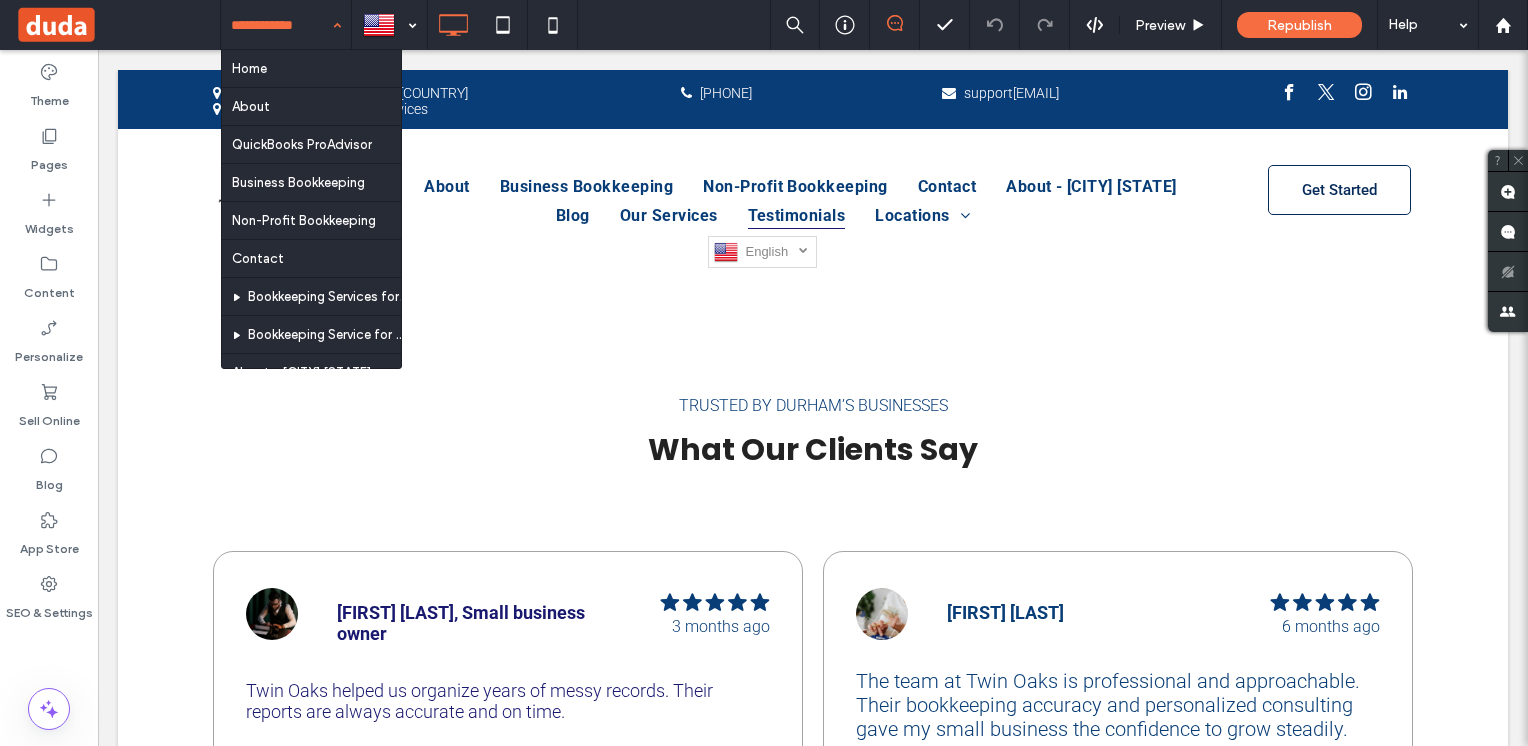 click on "Home About QuickBooks ProAdvisor Business Bookkeeping Non-Profit Bookkeeping Contact Bookkeeping Service for [CITY], [STATE] Businesses Bookkeeping Service for [CITY], [STATE] Businesses About - [CITY] [STATE] Blog Our Services Testimonials [CITY] [STATE]" at bounding box center [286, 25] 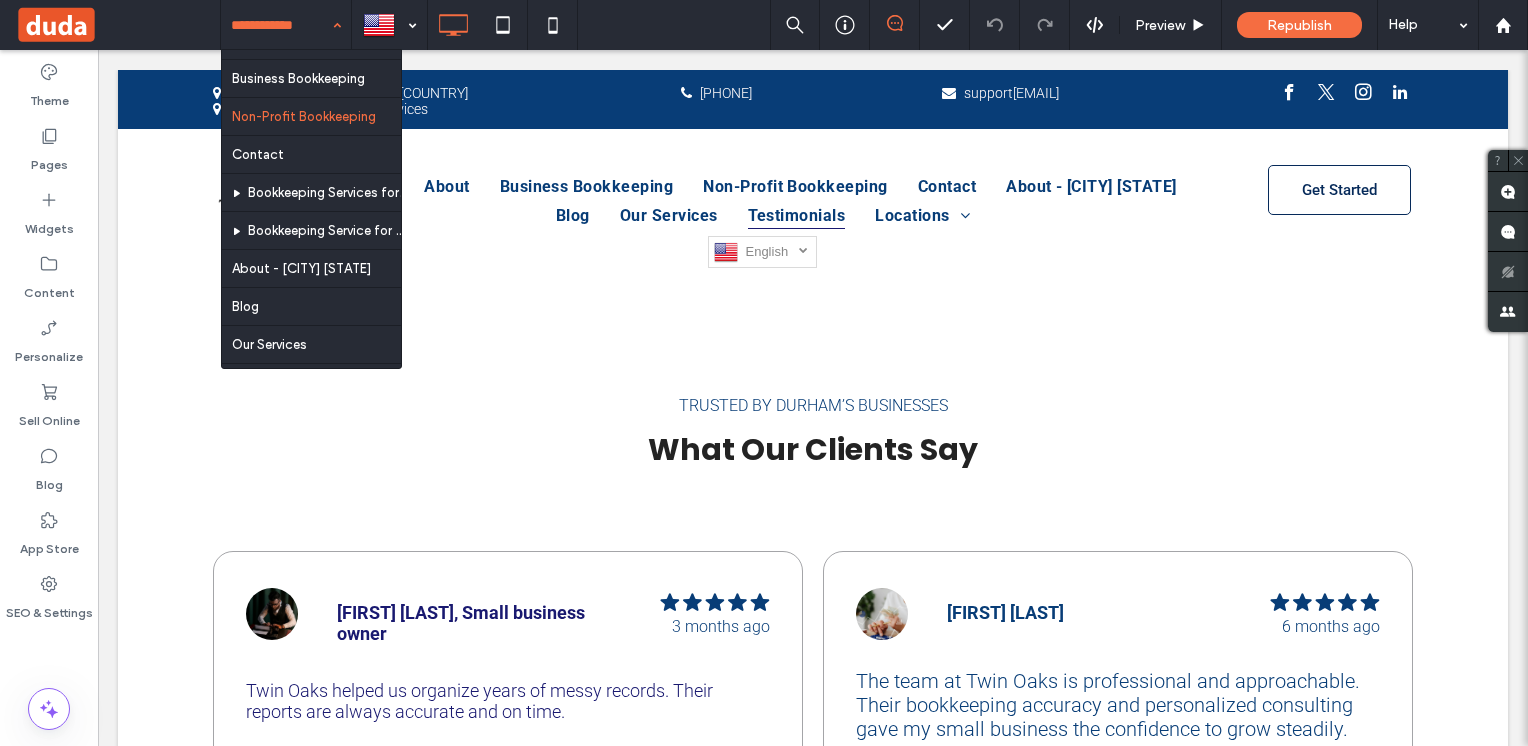 scroll, scrollTop: 184, scrollLeft: 0, axis: vertical 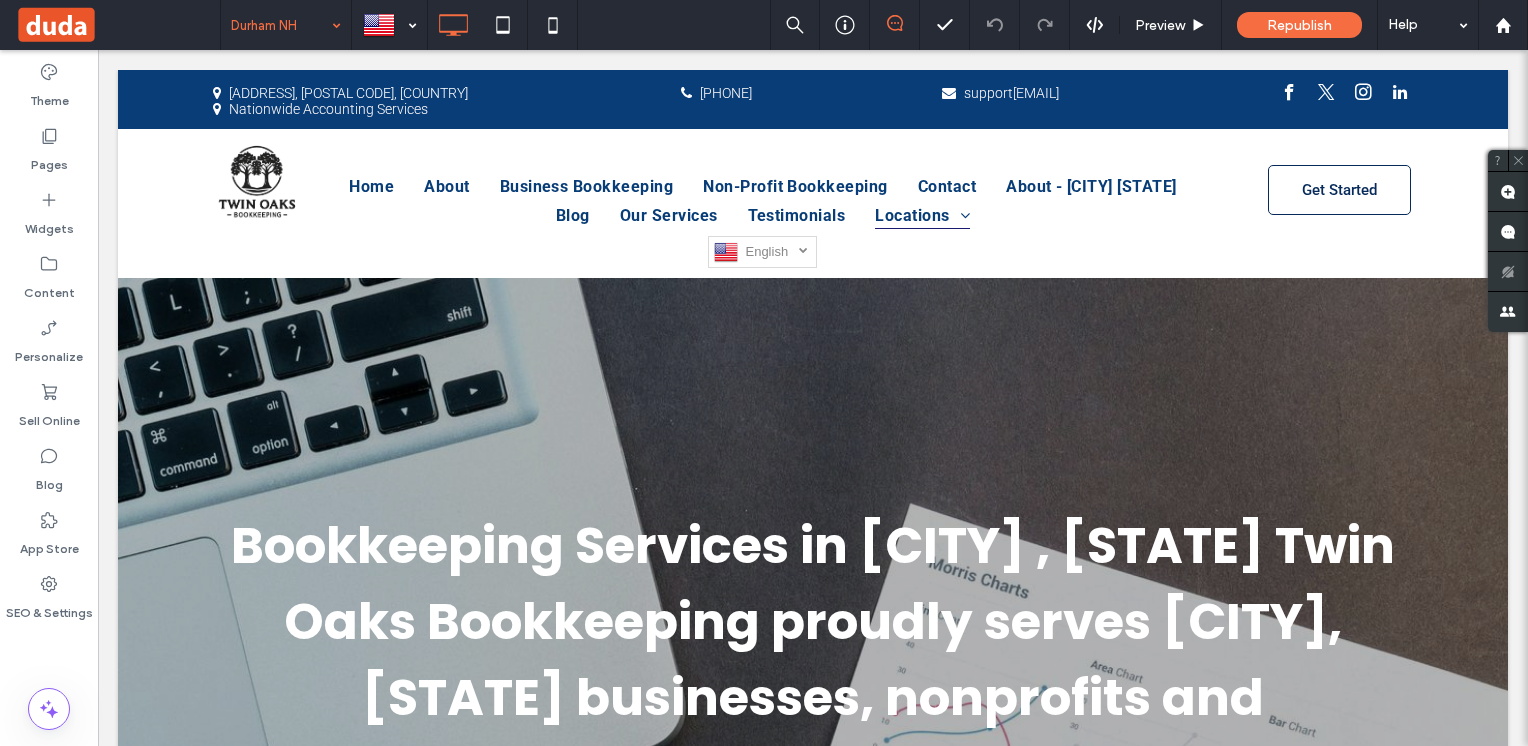 click on "Click To Paste
Row
Home
About
Business Bookkeeping
Non-Profit Bookkeeping
Contact
About - [CITY] [STATE]
Blog
Our Services
Testimonials
Locations
[CITY] [STATE]
Click To Paste
Row
Address
[CITY], [STATE] - serving clients nationwide
Click To Paste
Get in touch
[PHONE]  [EMAIL]
Click To Paste
Row
Menu
English
en
Click To Paste
CONTACT US" at bounding box center (813, 2173) 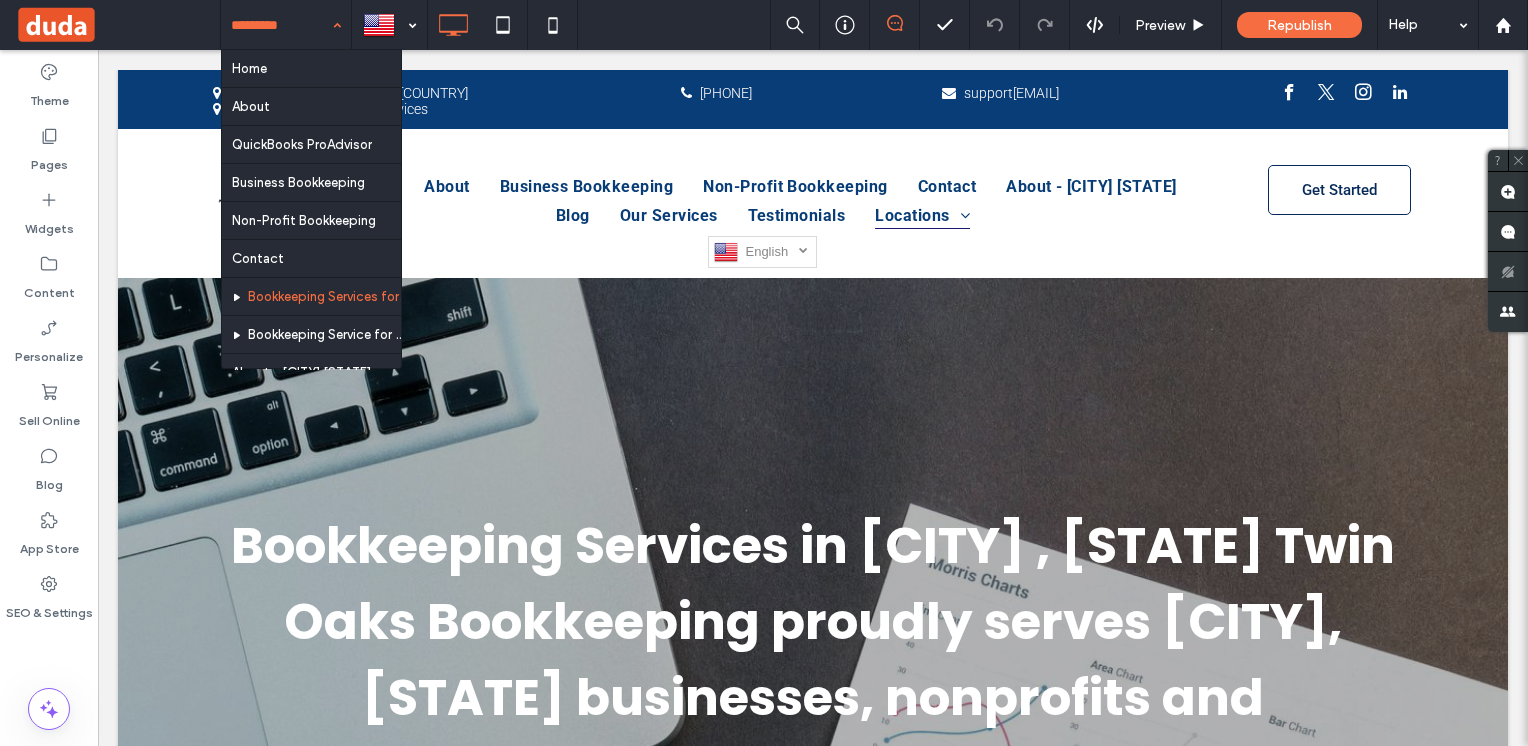 scroll, scrollTop: 184, scrollLeft: 0, axis: vertical 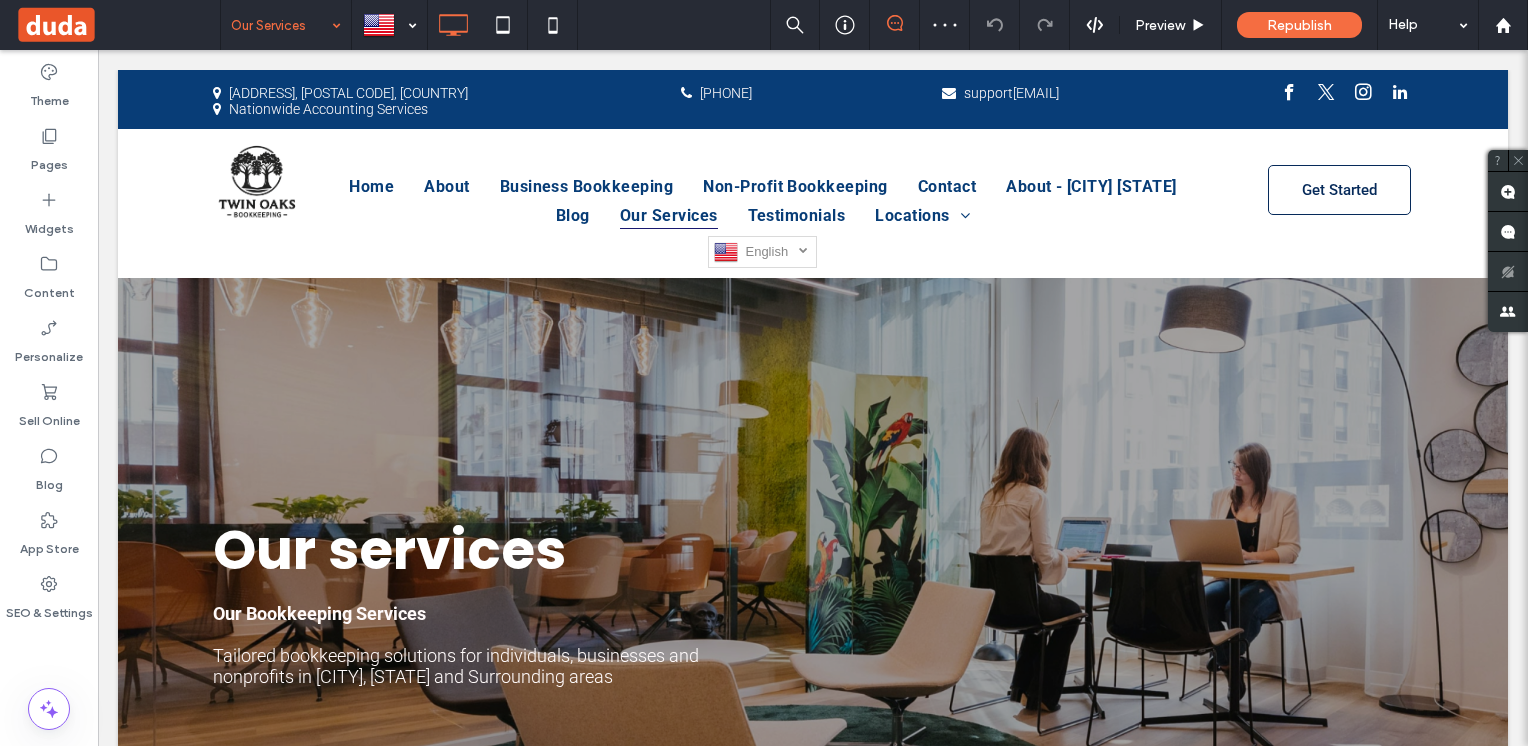 click on "Our Services" at bounding box center [286, 25] 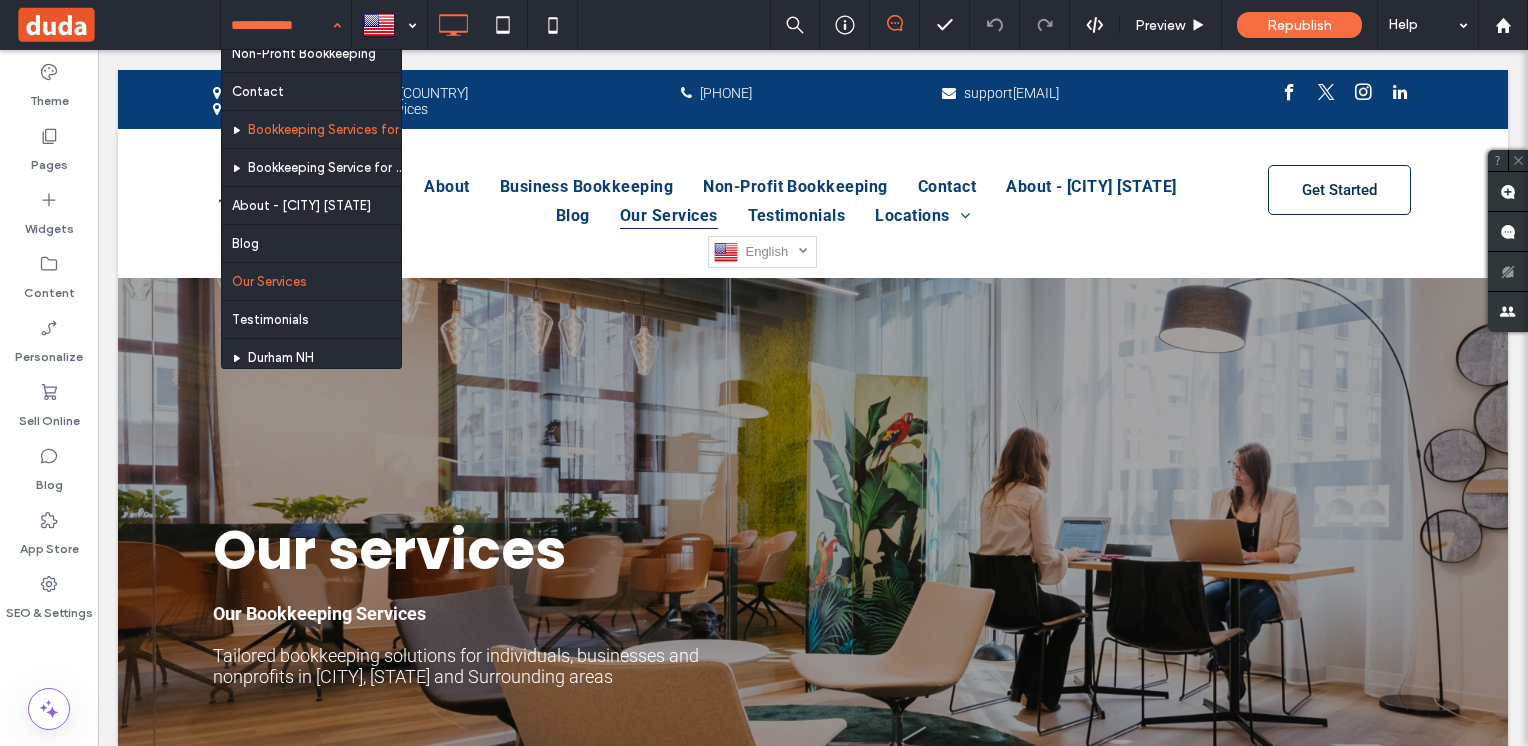 scroll, scrollTop: 184, scrollLeft: 0, axis: vertical 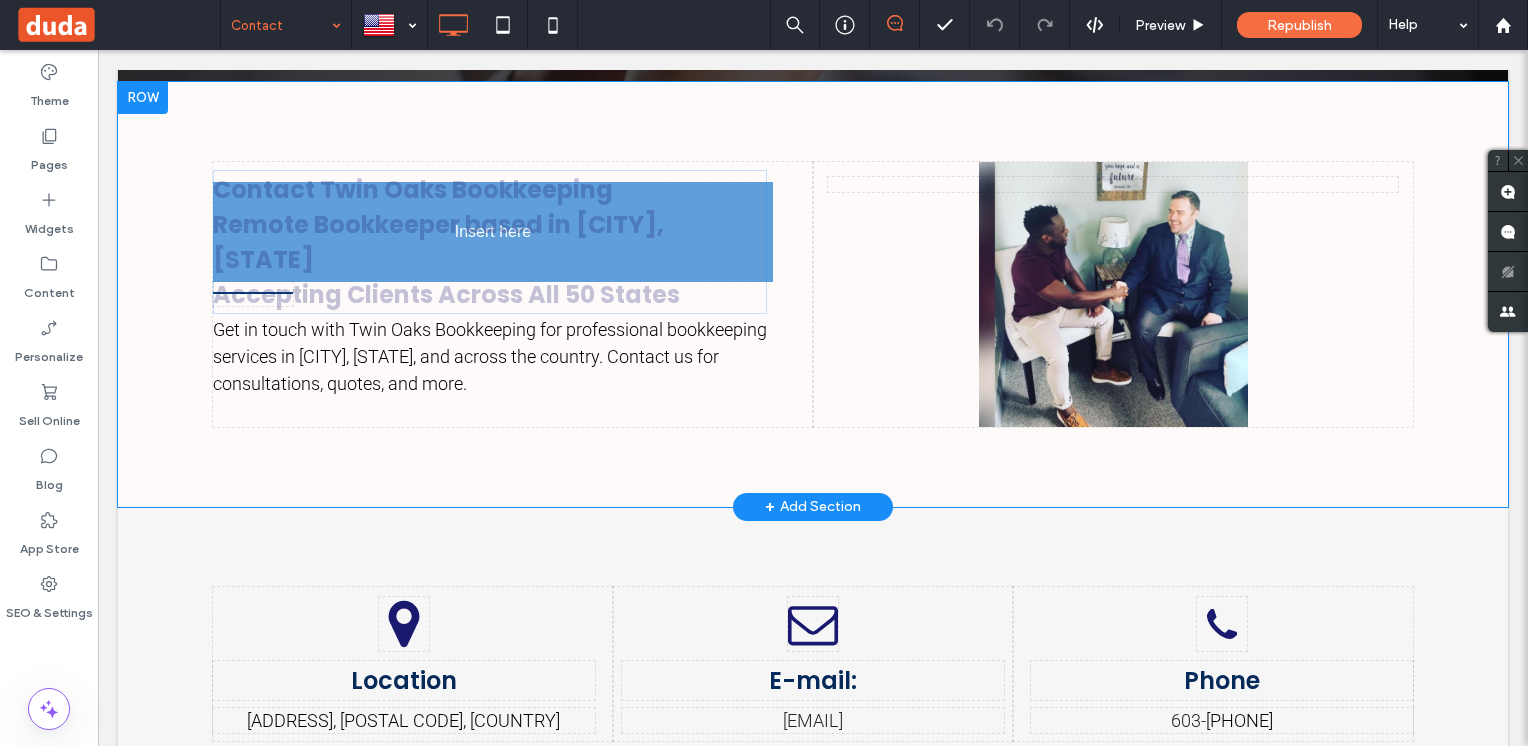 drag, startPoint x: 214, startPoint y: 221, endPoint x: 242, endPoint y: 225, distance: 28.284271 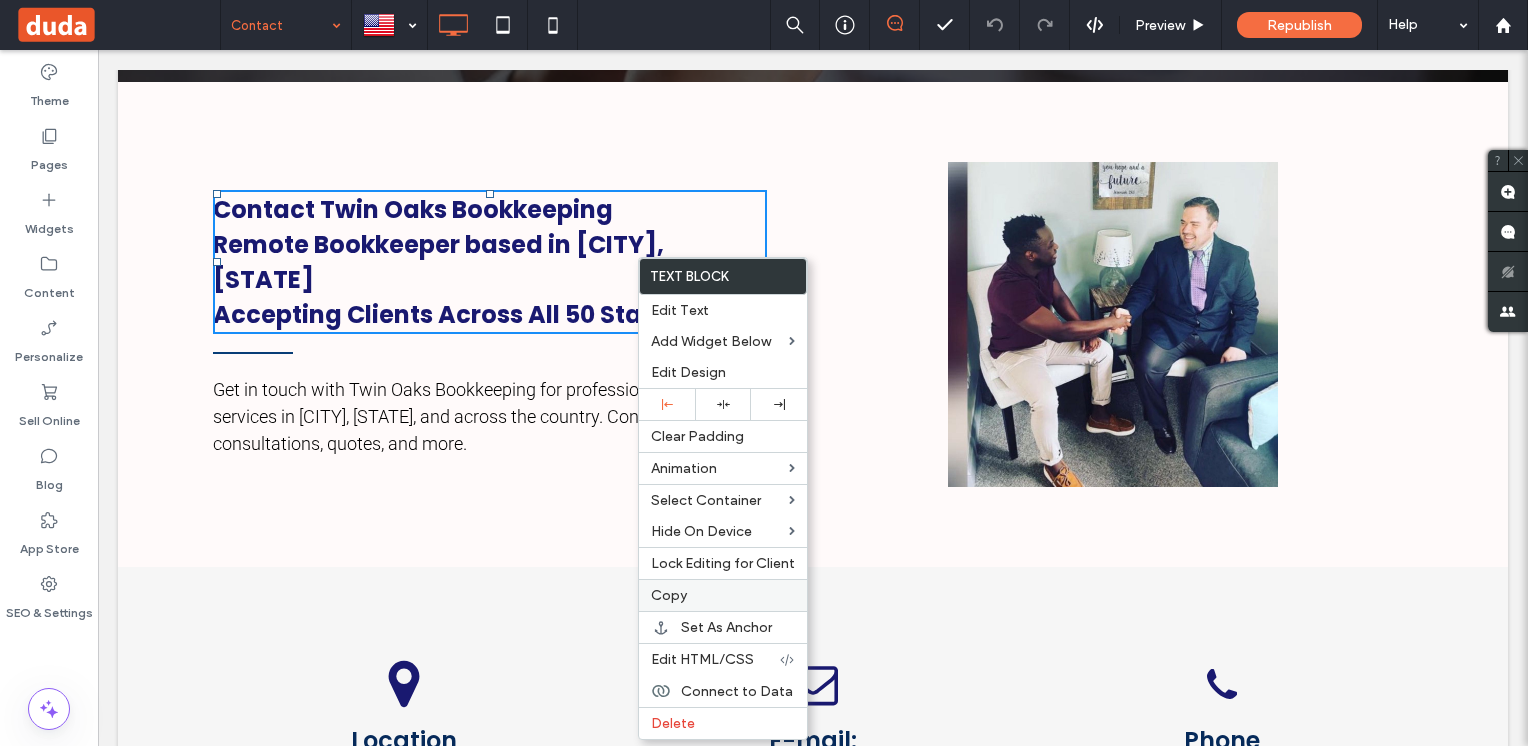 click on "Copy" at bounding box center [669, 595] 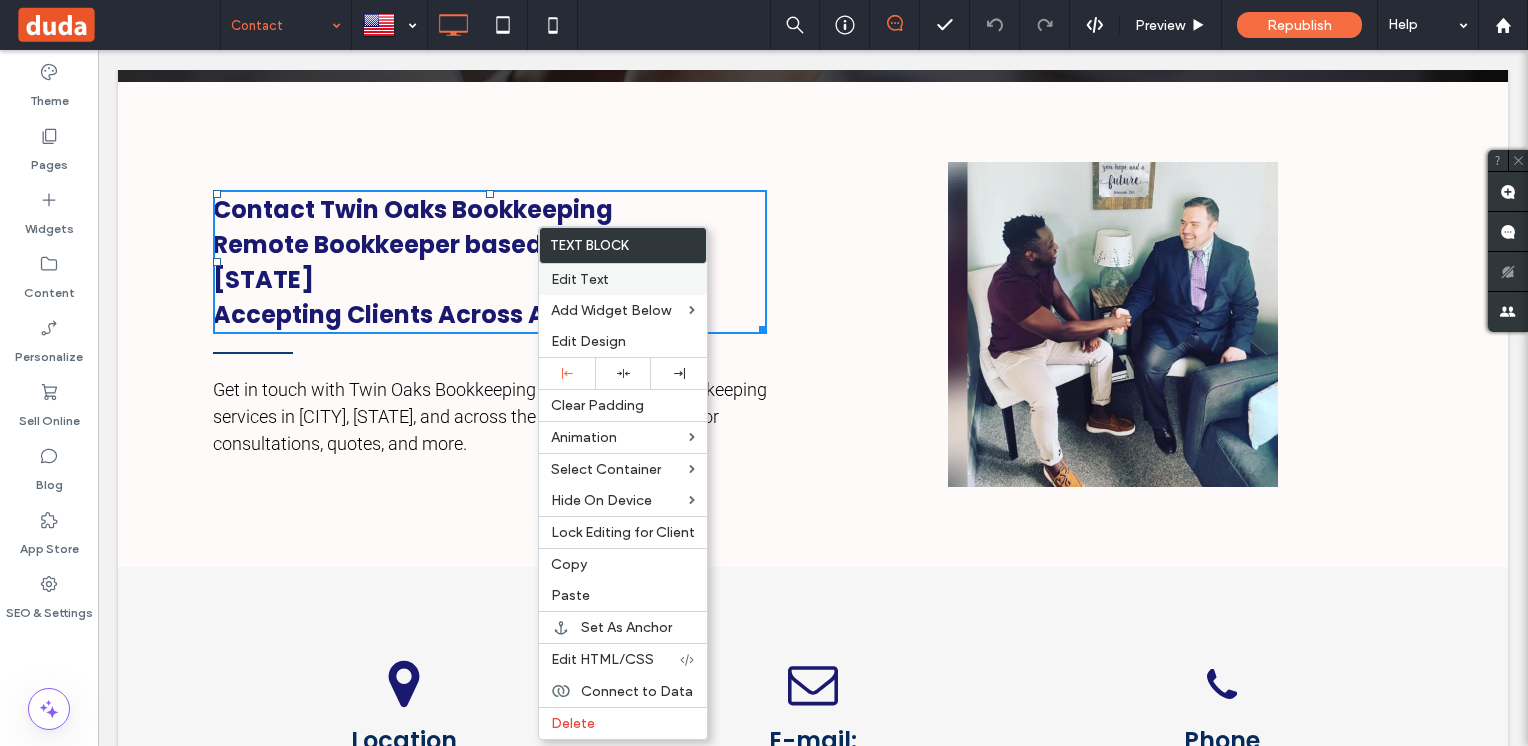 click on "Edit Text" at bounding box center [580, 279] 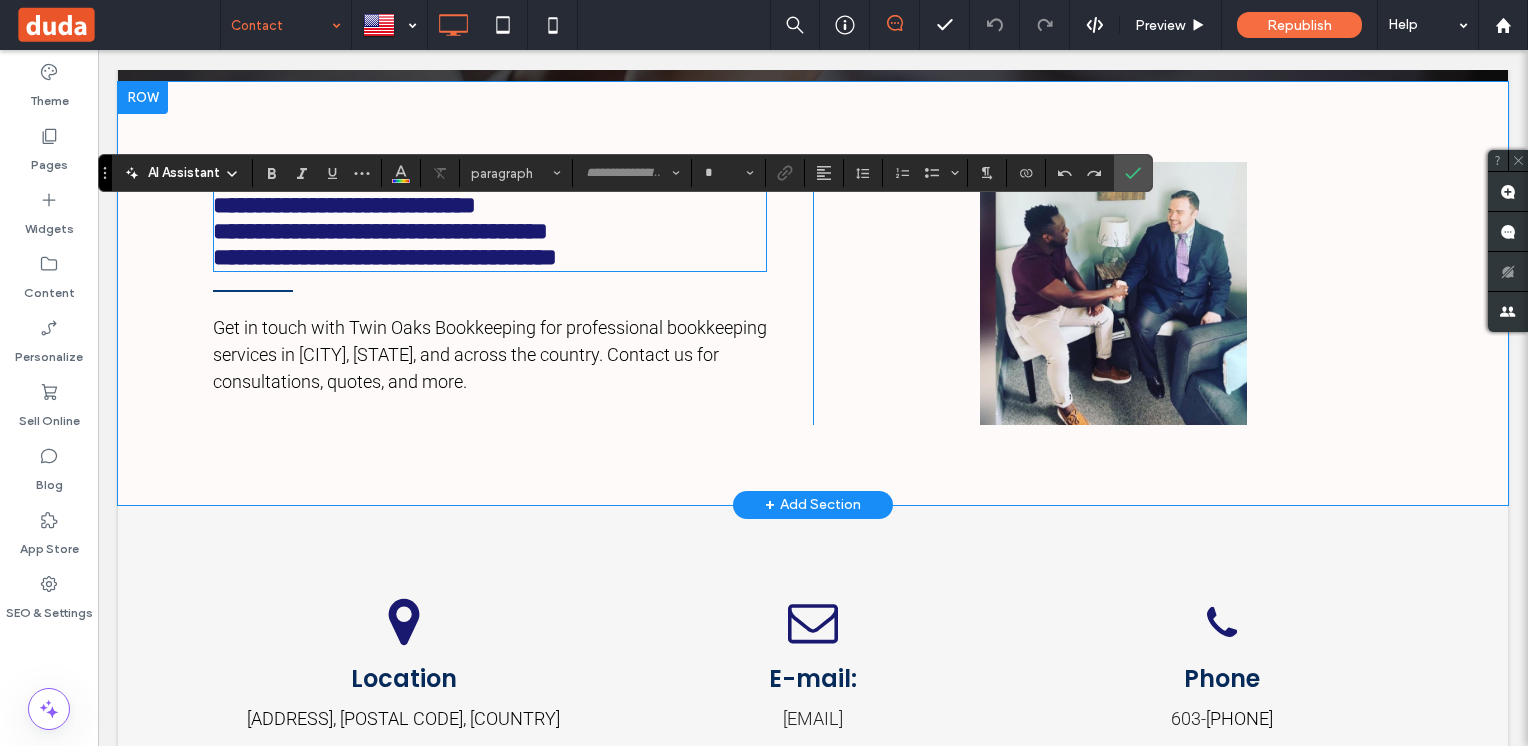 type on "*******" 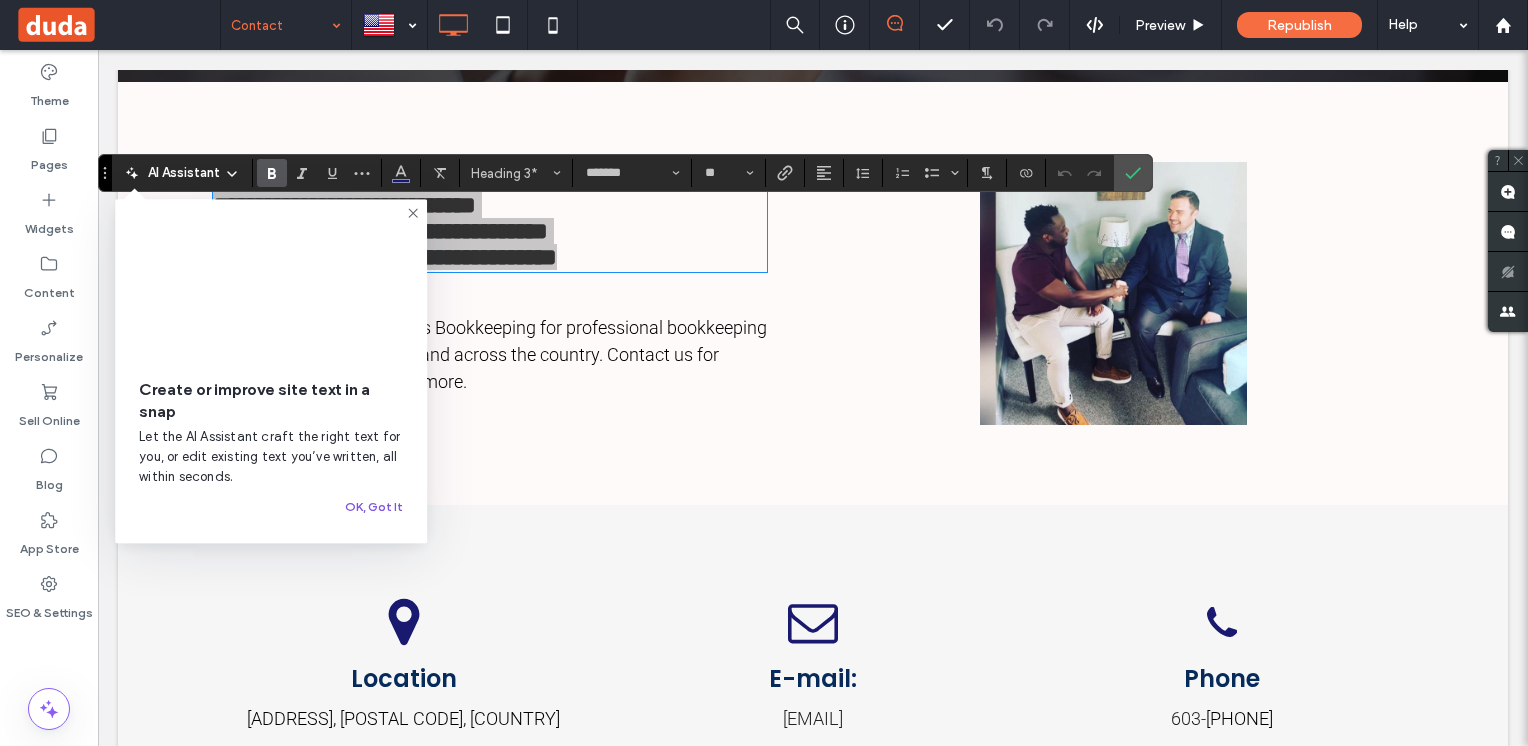 click on "OK, Got It" at bounding box center [374, 507] 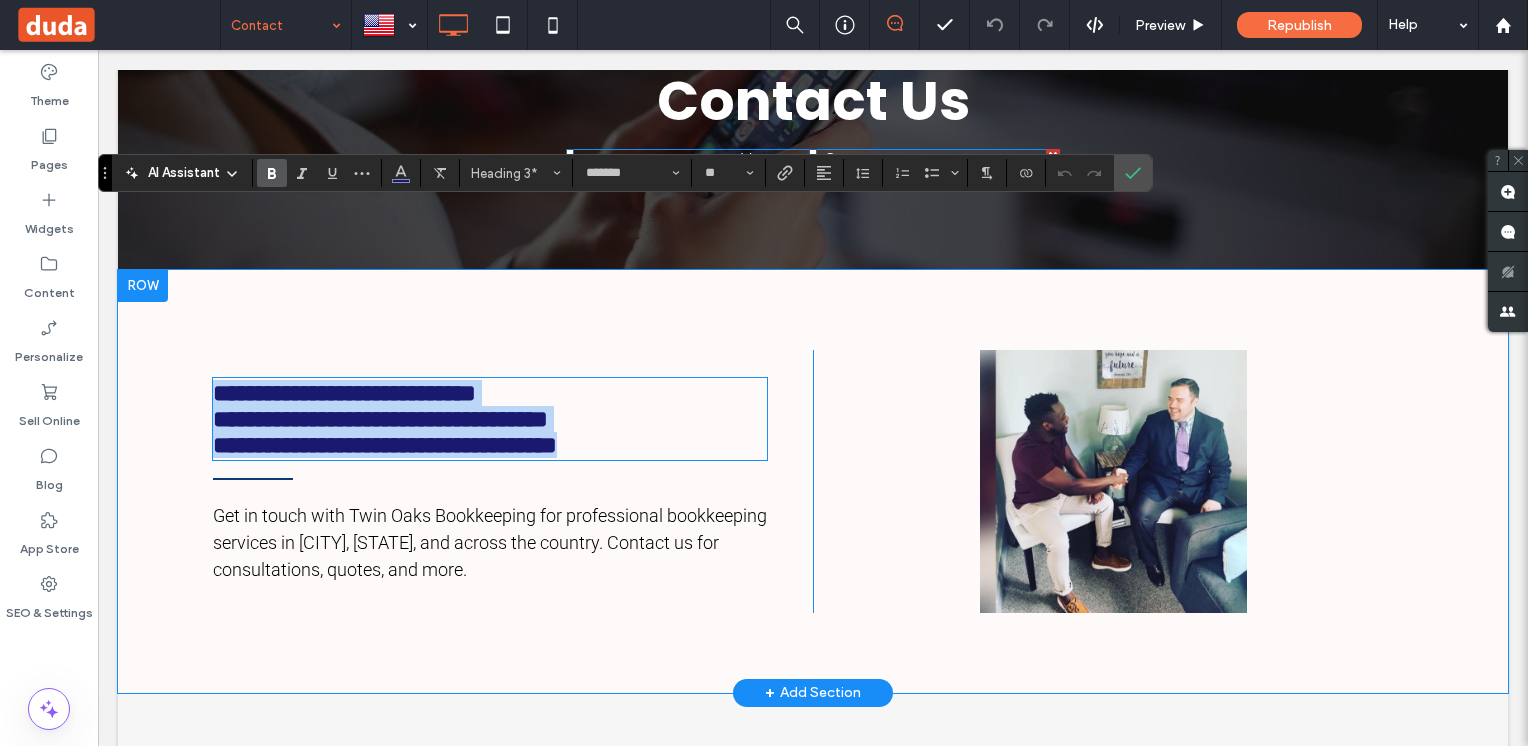 scroll, scrollTop: 0, scrollLeft: 0, axis: both 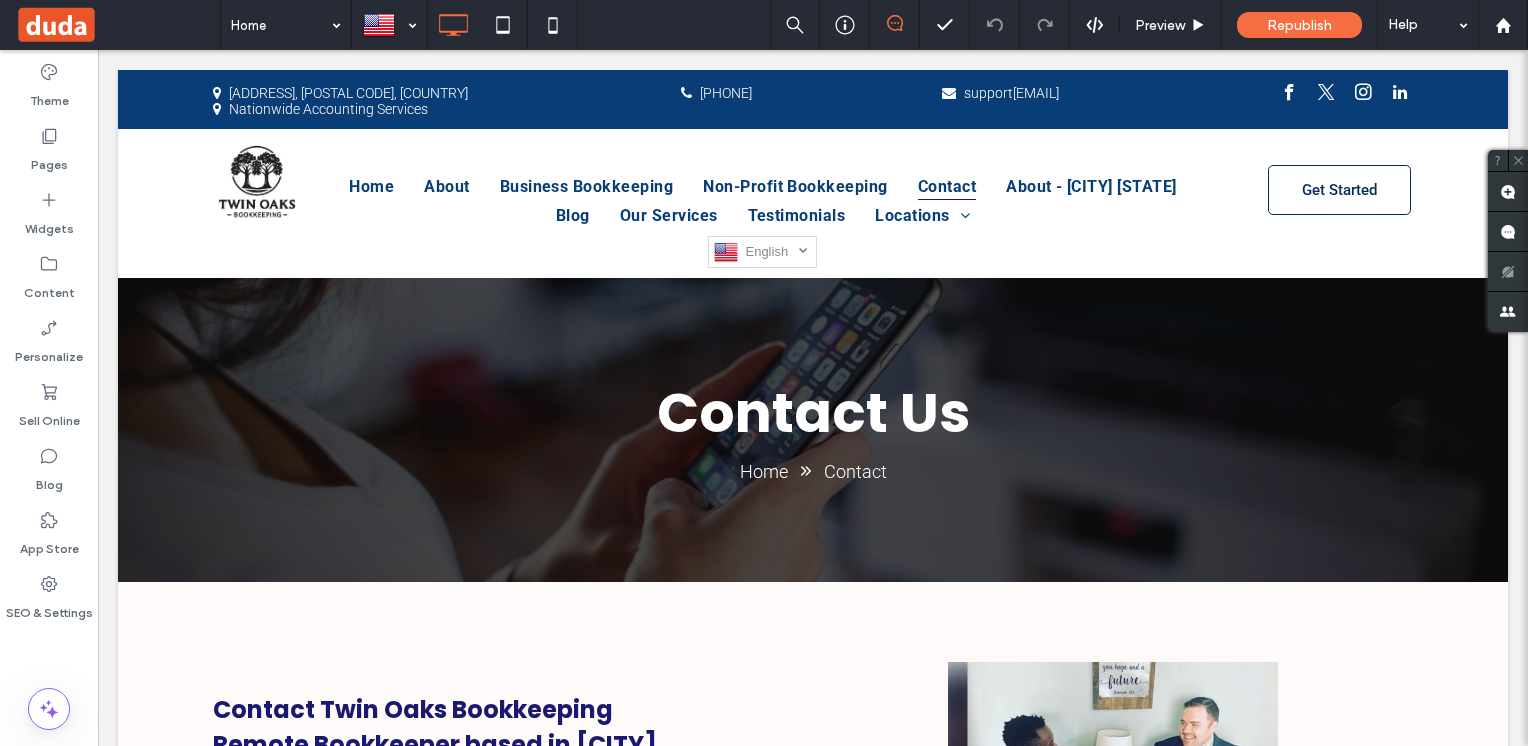 drag, startPoint x: 228, startPoint y: 55, endPoint x: 264, endPoint y: 70, distance: 39 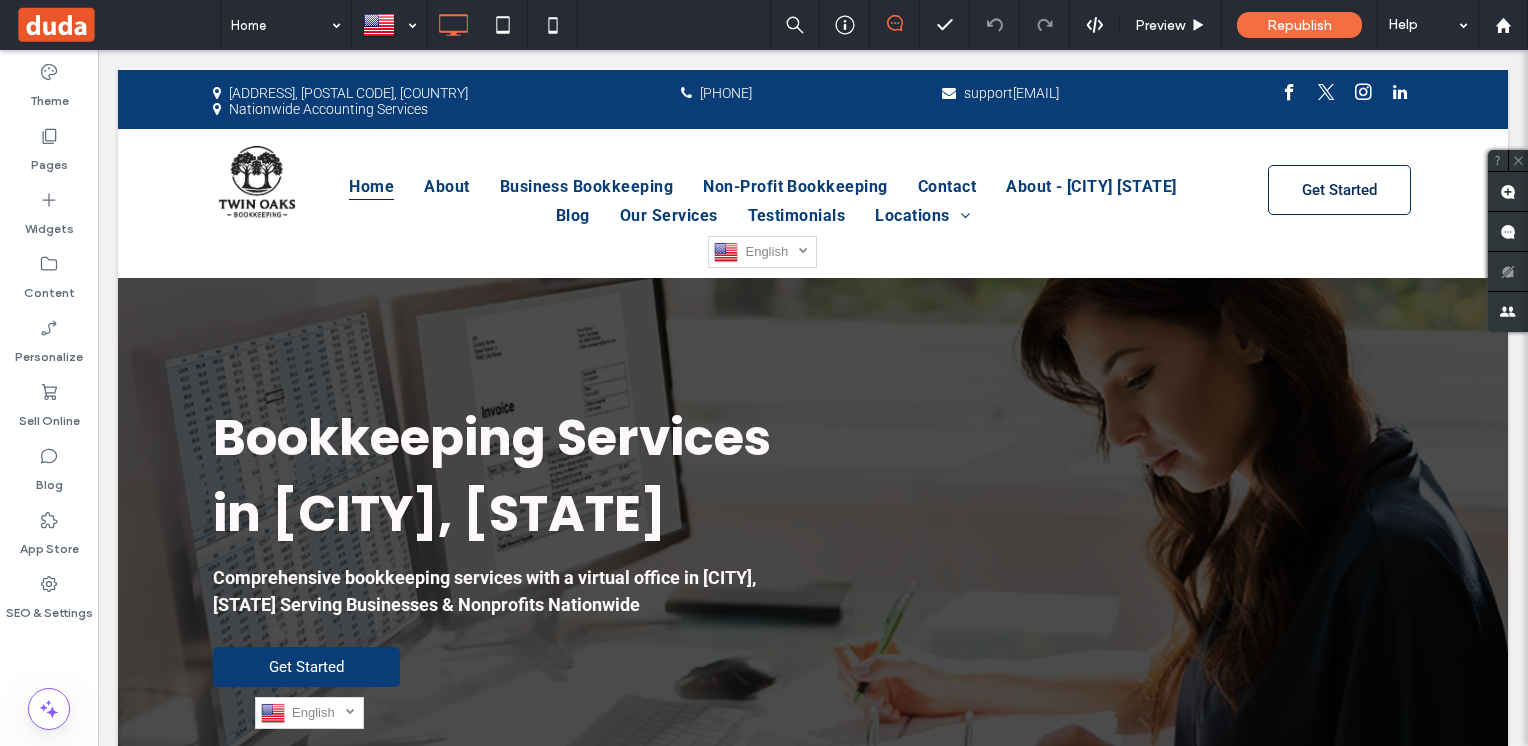 scroll, scrollTop: 0, scrollLeft: 0, axis: both 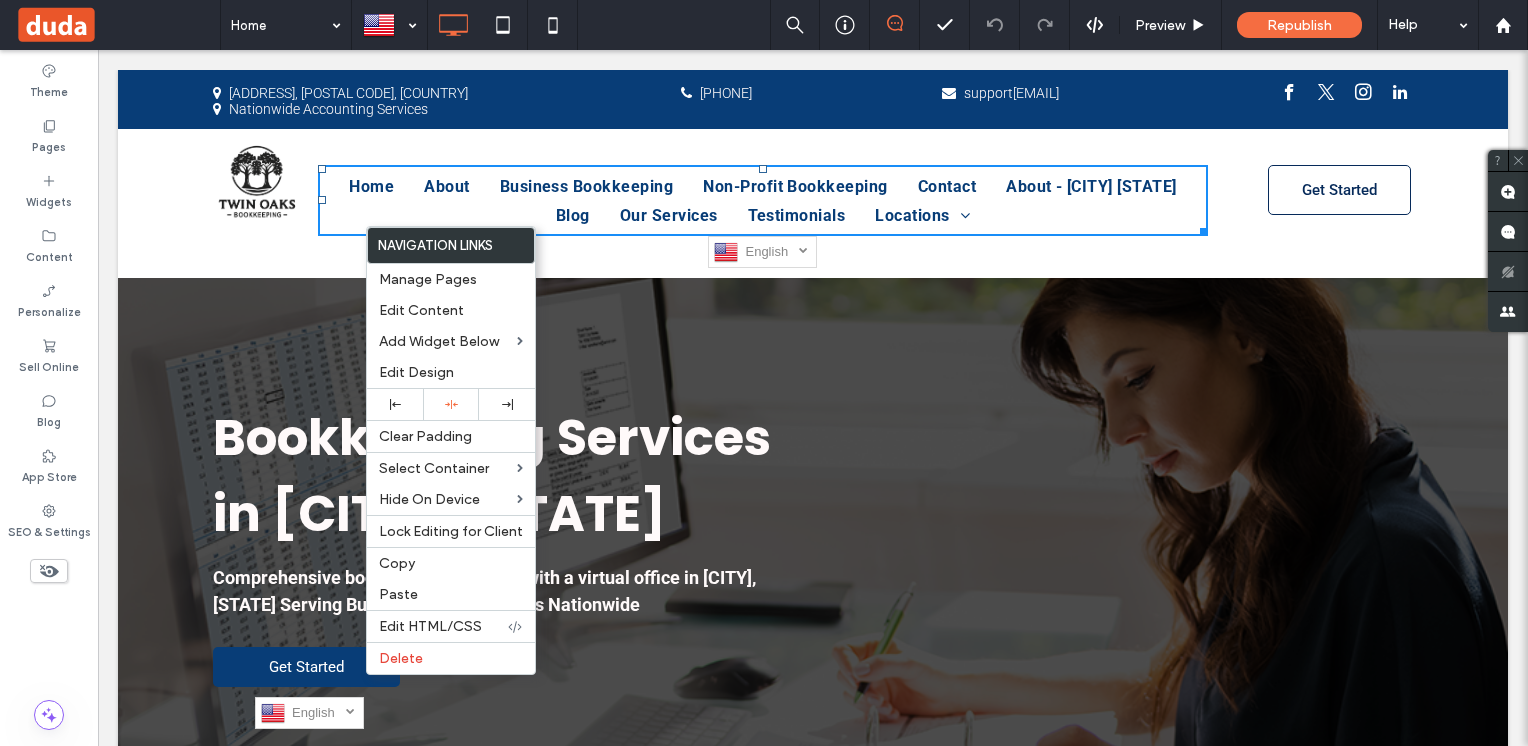 click on "Bookkeeping Services
in [CITY], [STATE]
Comprehensive bookkeeping services with a virtual office in [CITY], [STATE] Serving Businesses & Nonprofits Nationwide
Get Started
English
en
Click To Paste
Row + Add Section" at bounding box center (813, 563) 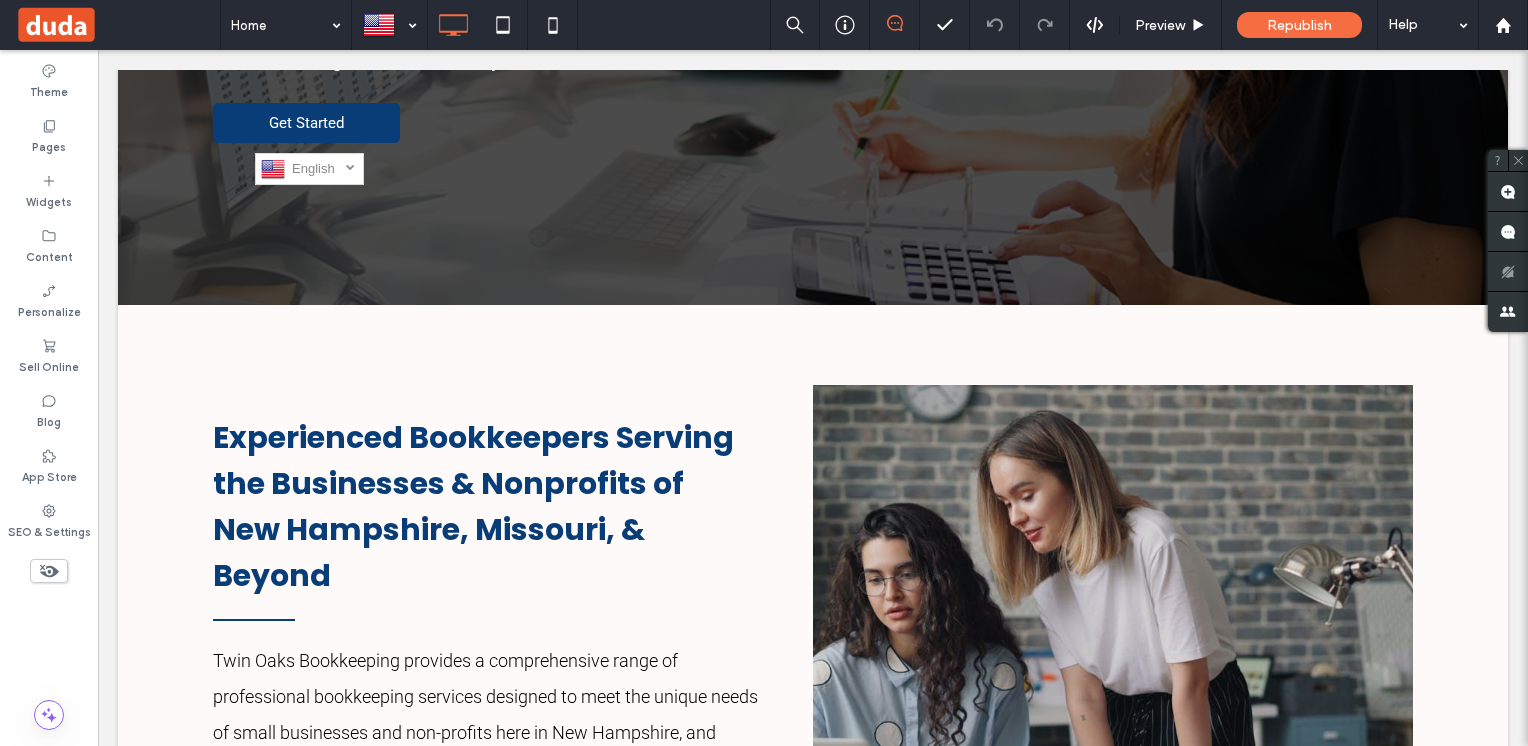 scroll, scrollTop: 0, scrollLeft: 0, axis: both 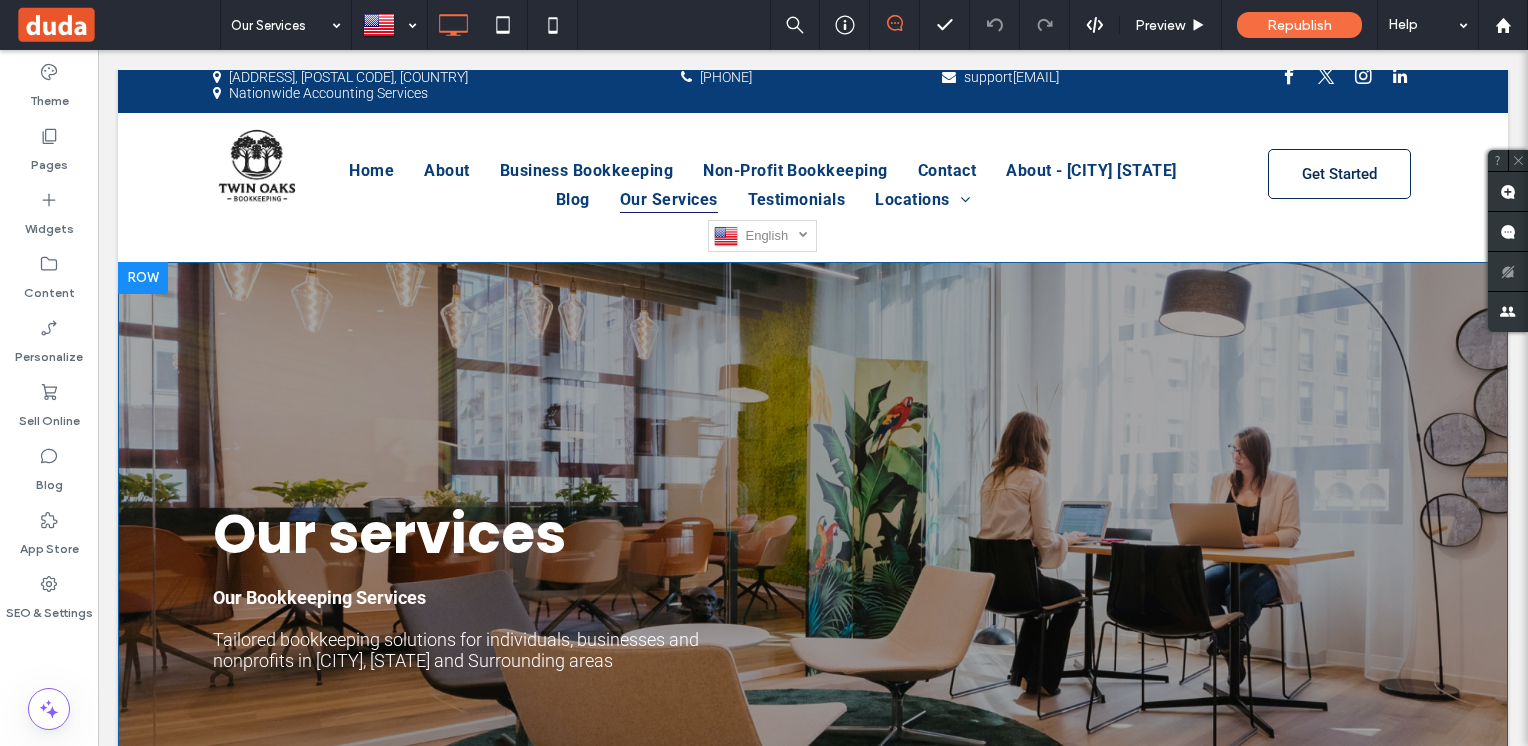 click on "Our services
Our Bookkeeping Services ﻿ Tailored bookkeeping solutions for individuals, businesses and nonprofits in [CITY], [STATE] and Surrounding areas
Click To Paste
Row + Add Section" at bounding box center [813, 581] 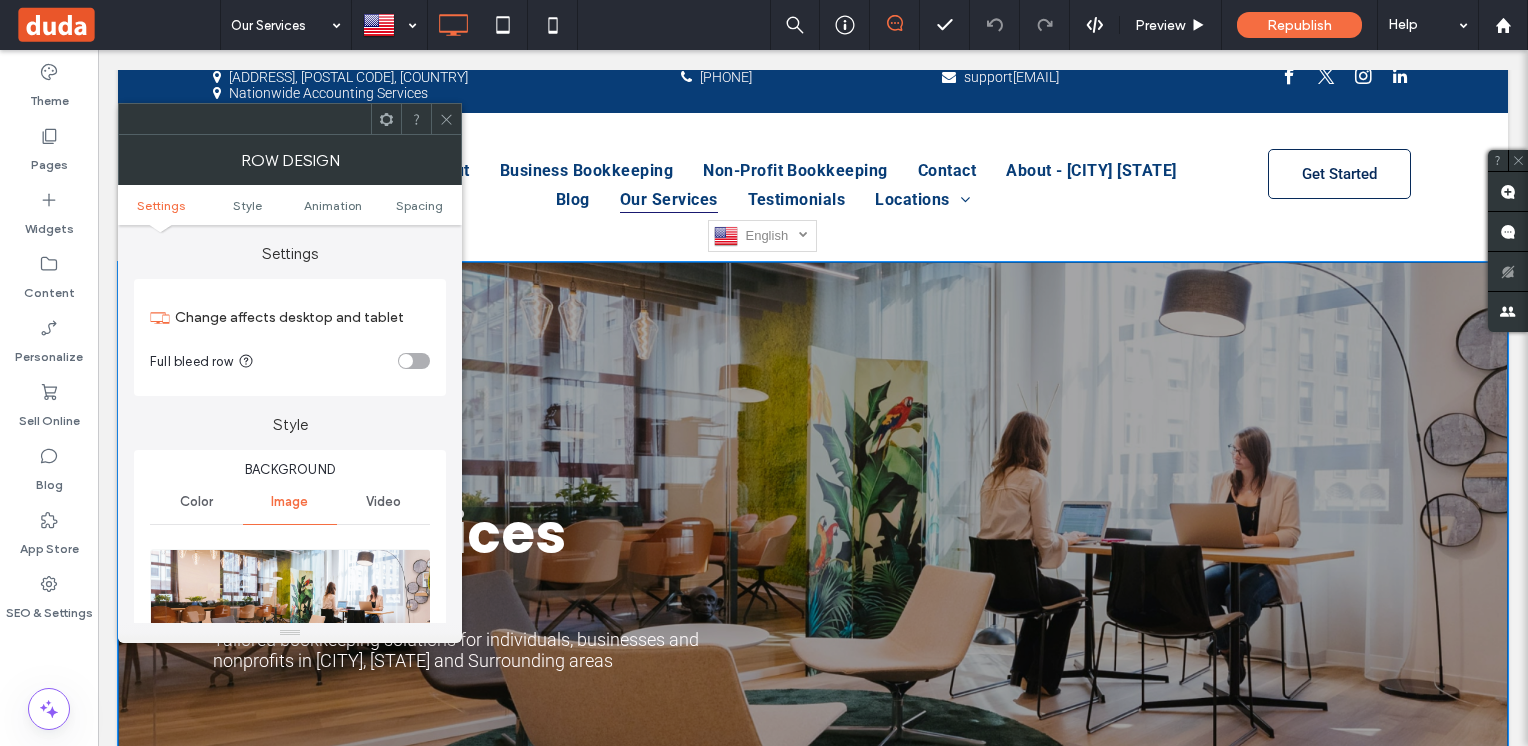 click on "Our services
Our Bookkeeping Services ﻿ Tailored bookkeeping solutions for individuals, businesses and nonprofits in [CITY], [STATE] and Surrounding areas
Click To Paste
Row + Add Section" at bounding box center (813, 581) 